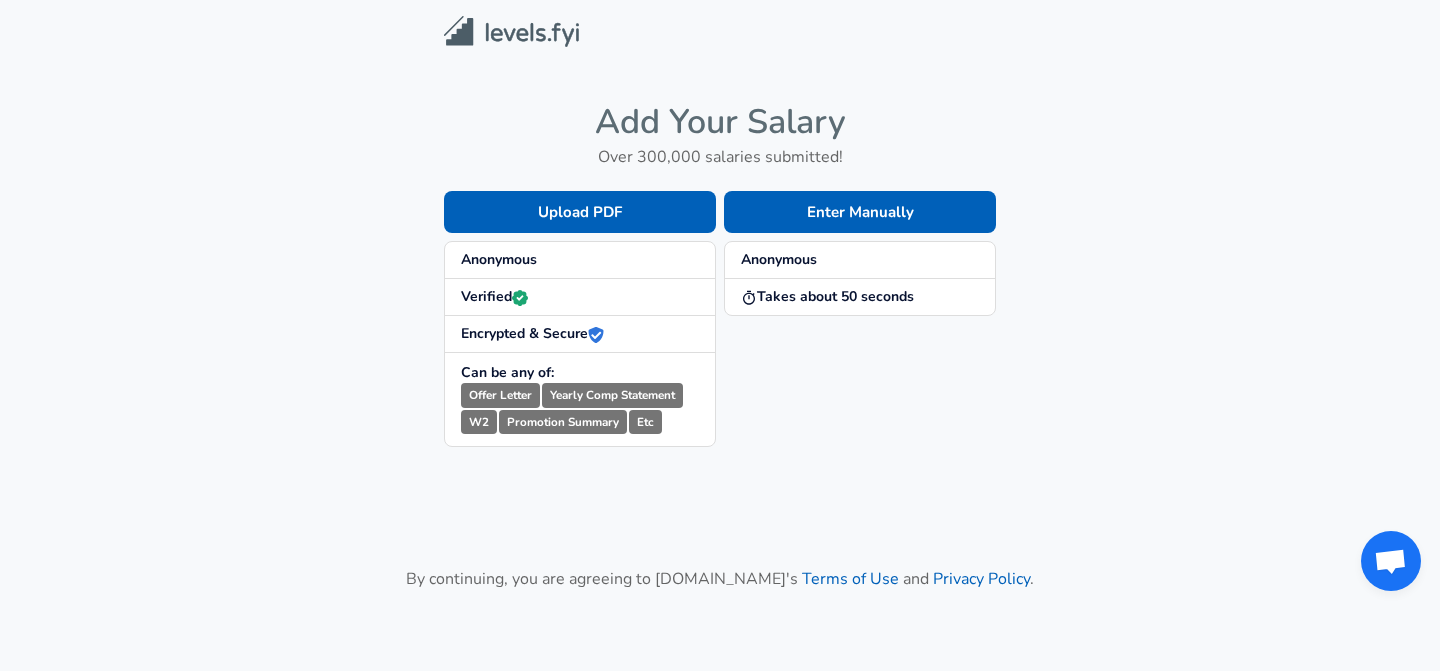 scroll, scrollTop: 0, scrollLeft: 0, axis: both 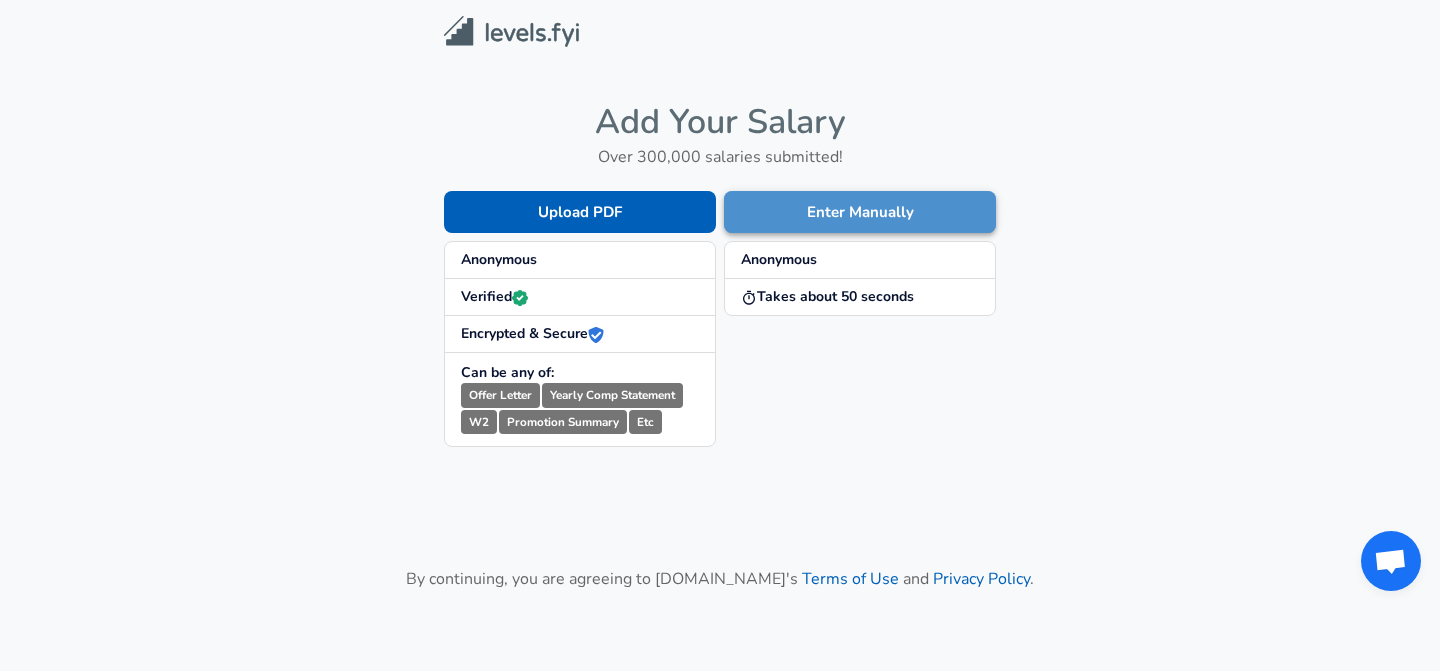 click on "Enter Manually" at bounding box center [860, 212] 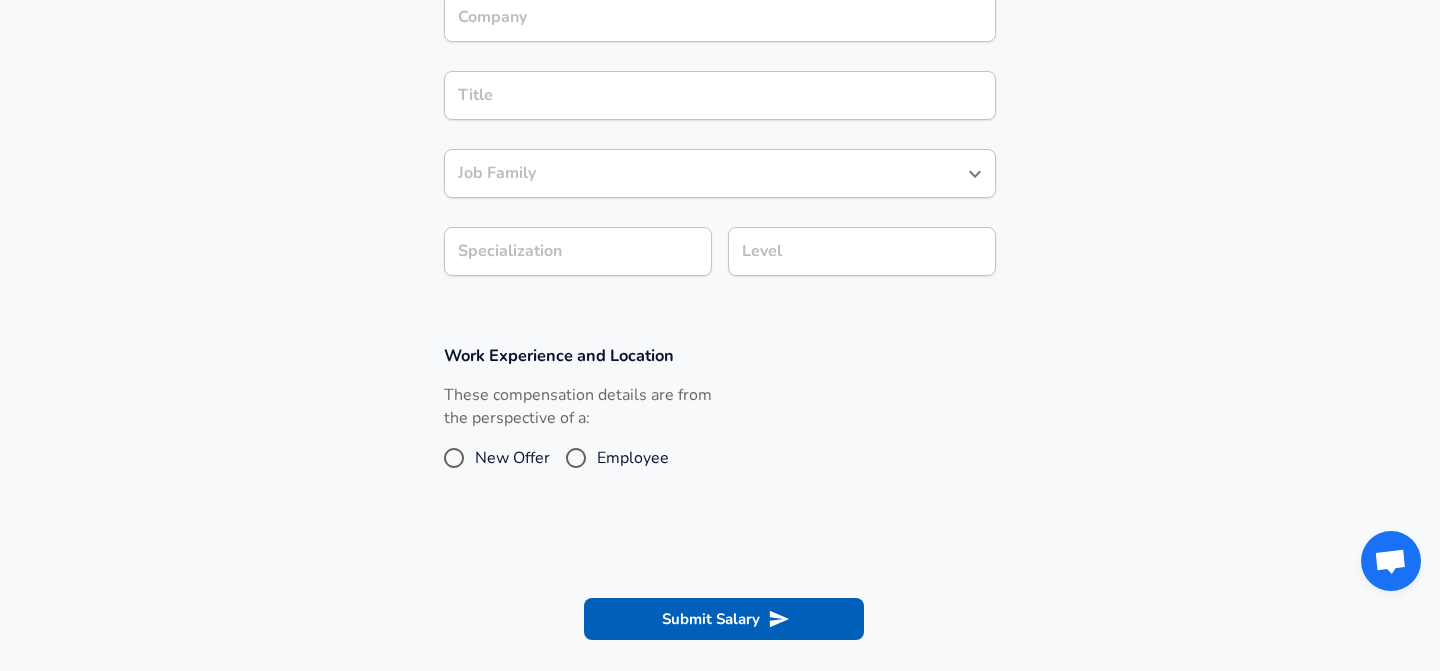 scroll, scrollTop: 442, scrollLeft: 0, axis: vertical 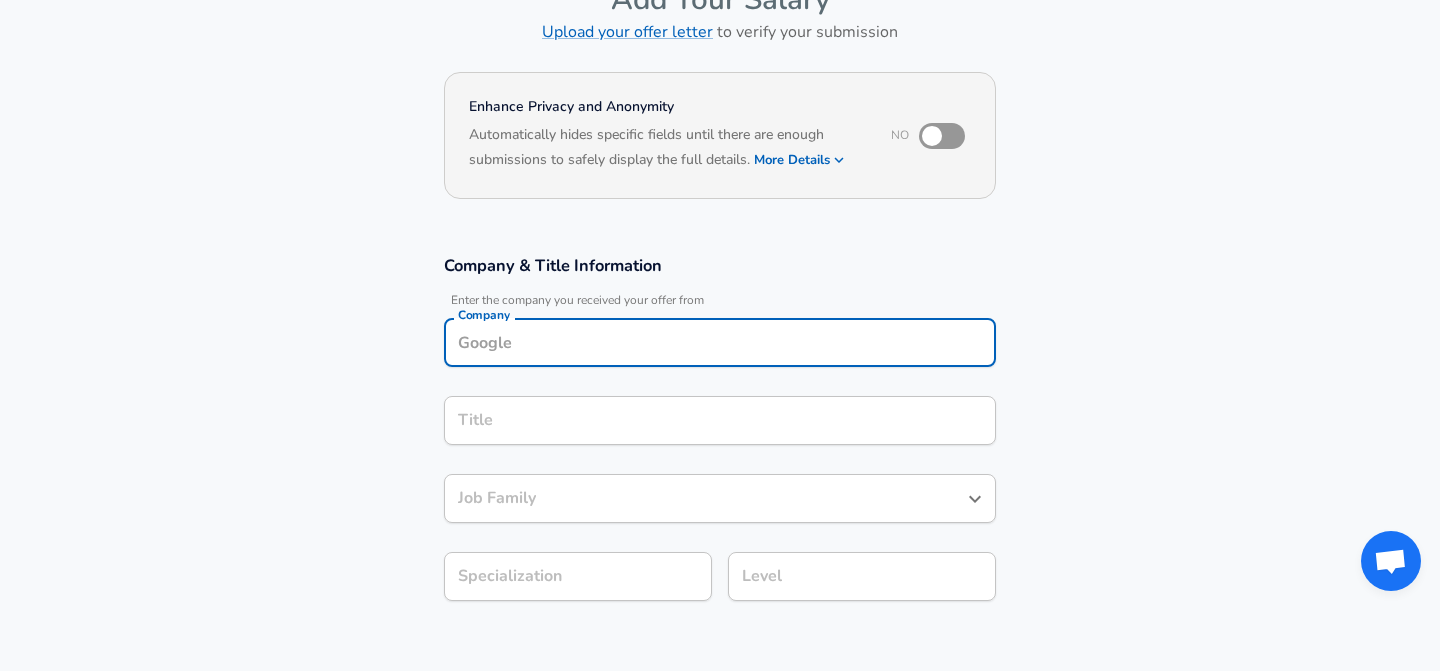 click on "Company" at bounding box center [720, 342] 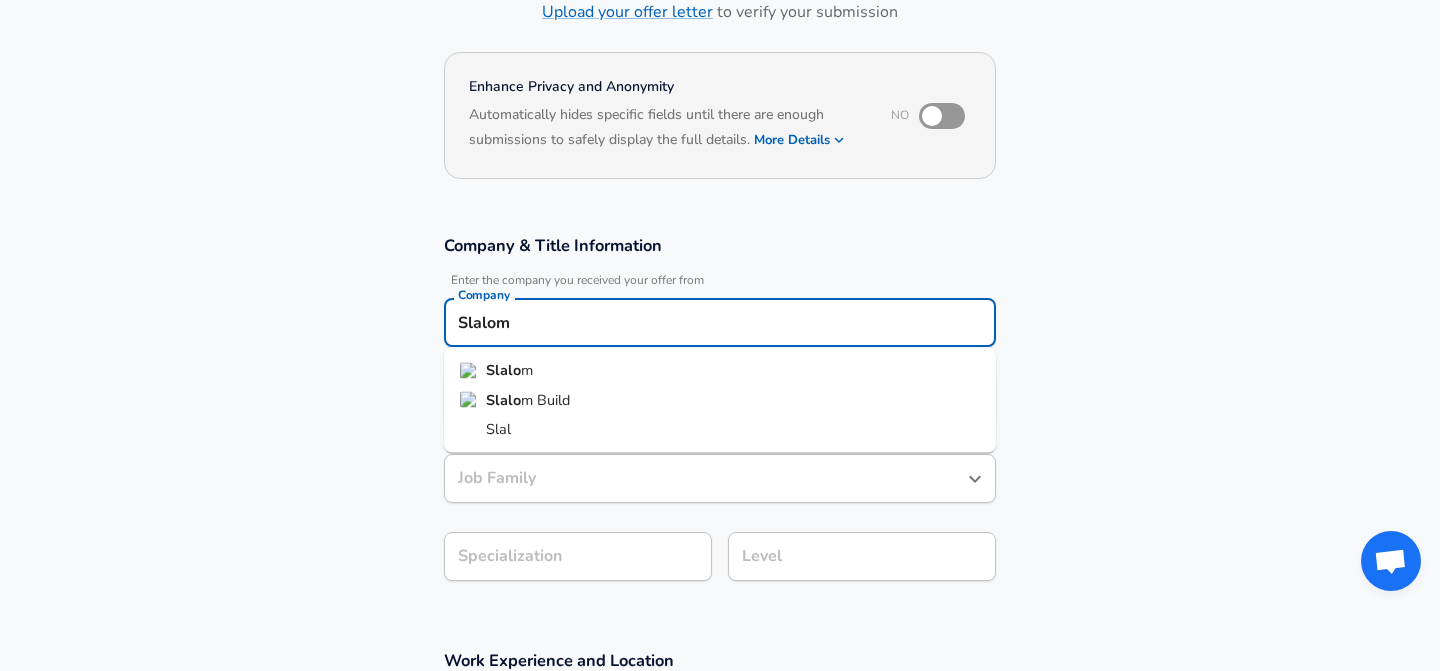 type on "Slalom" 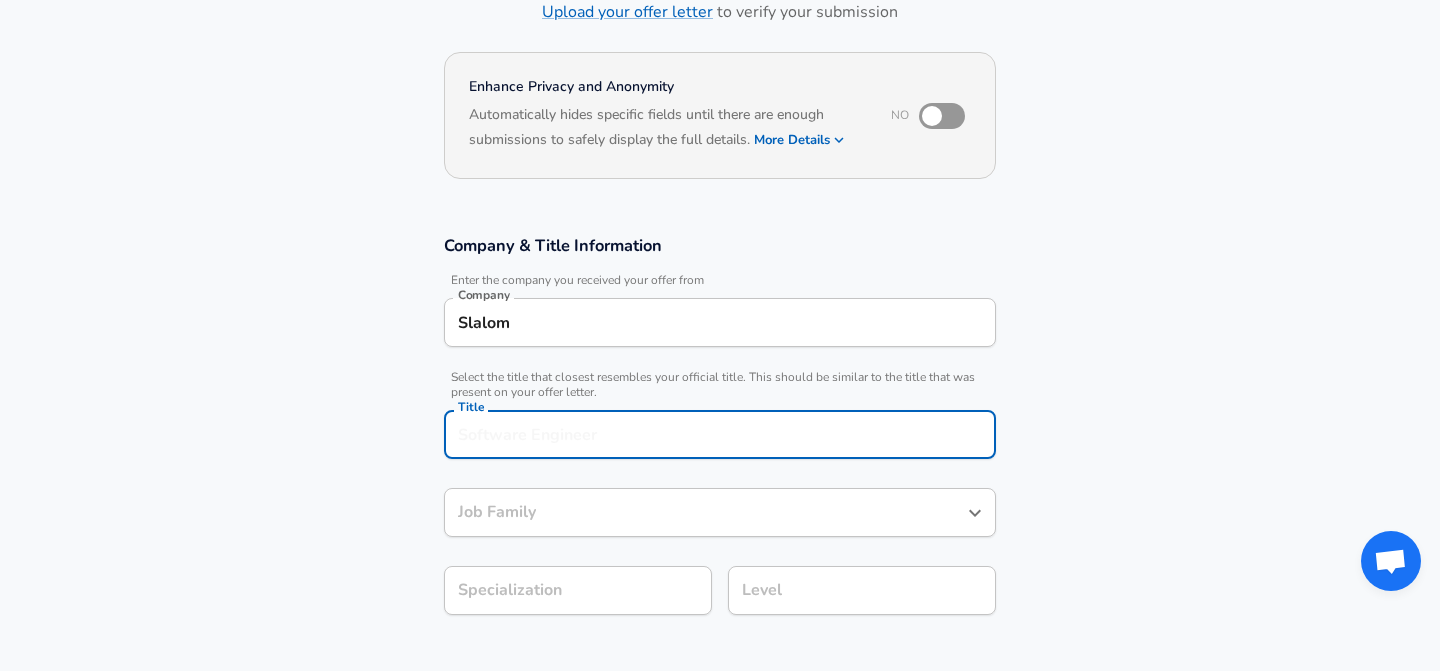 scroll, scrollTop: 185, scrollLeft: 0, axis: vertical 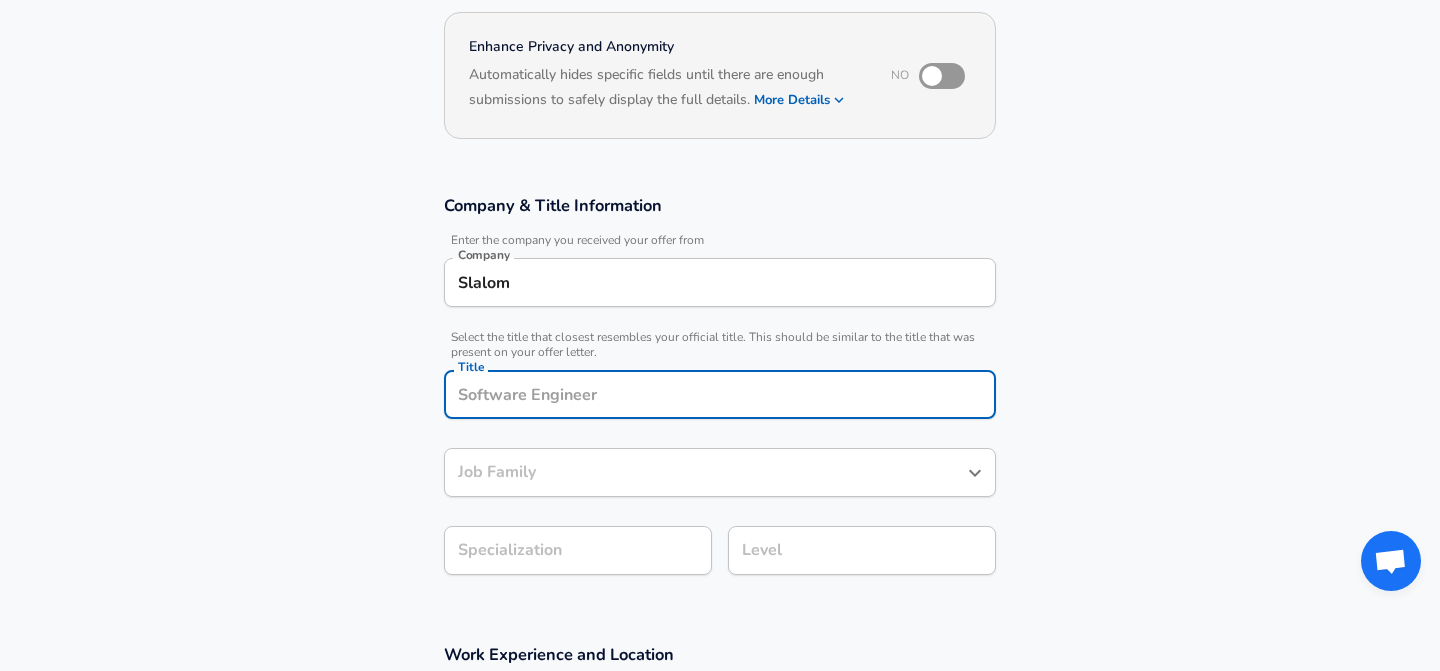 click on "Slalom" at bounding box center [720, 282] 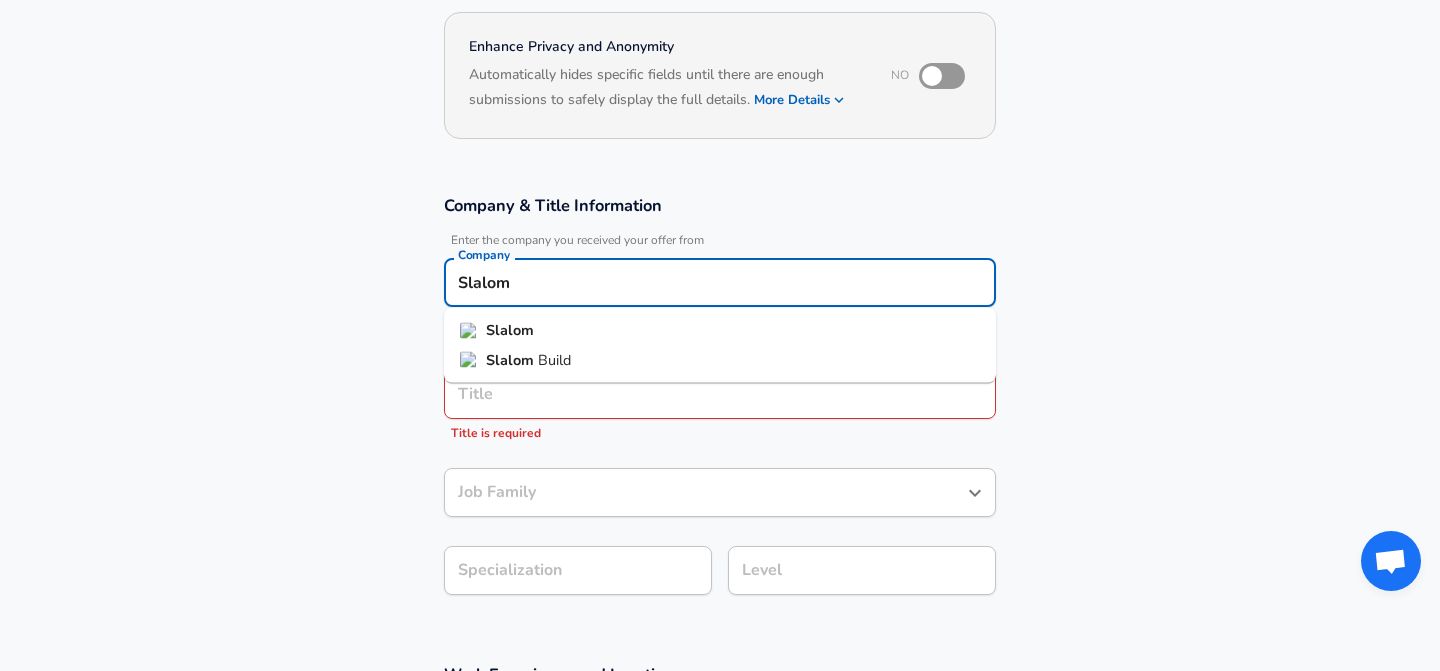 click on "Slalom" at bounding box center [720, 331] 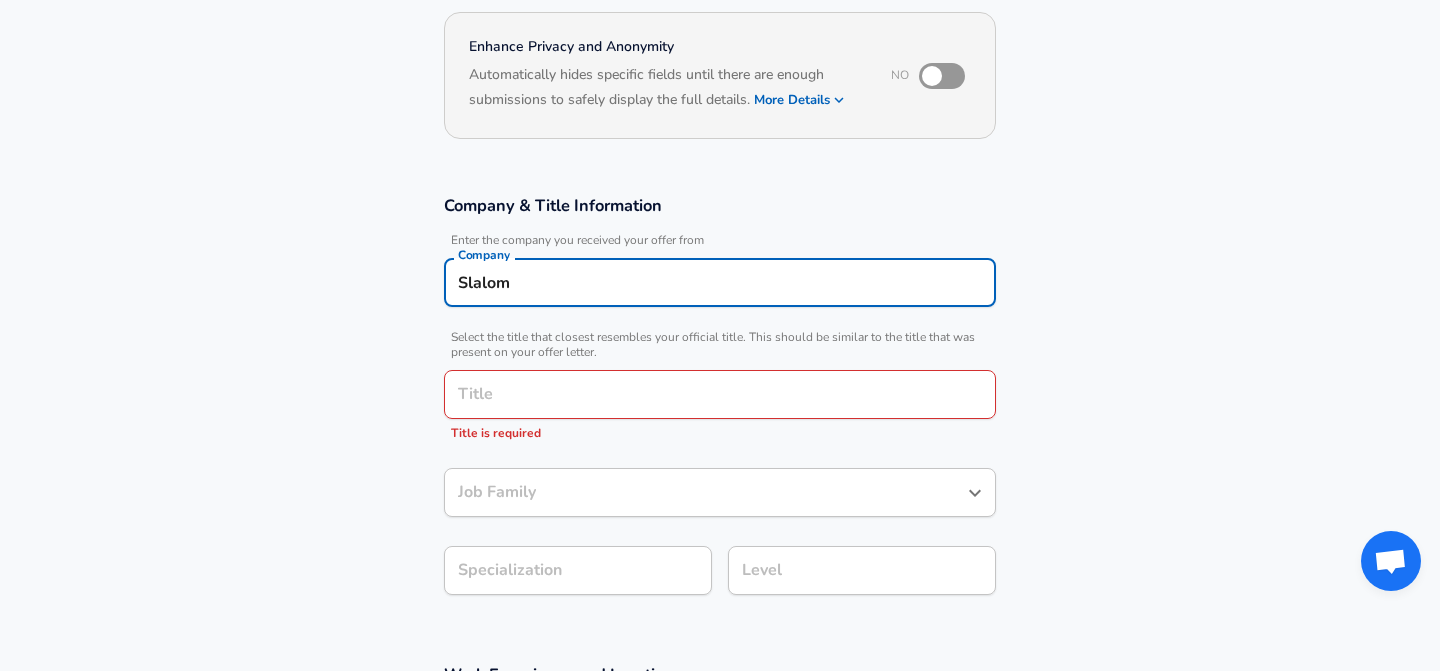 click on "Title" at bounding box center [720, 394] 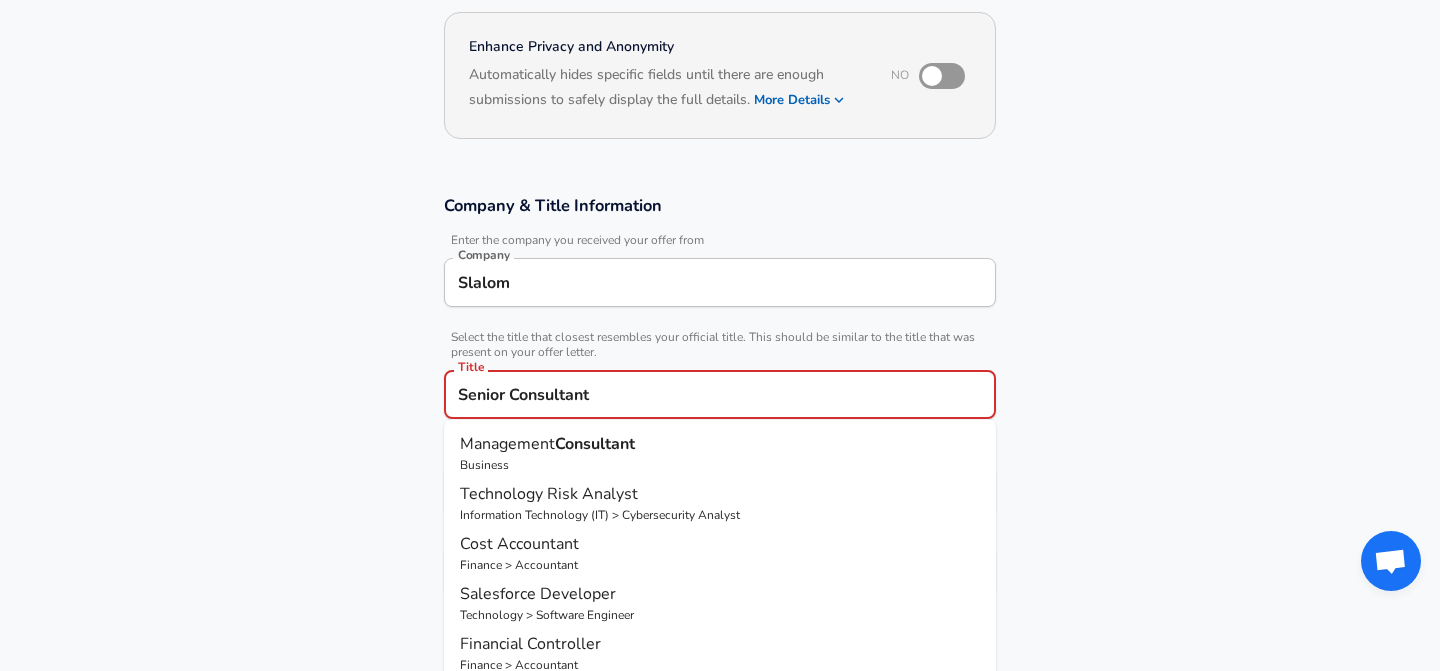 type on "Senior Consultant" 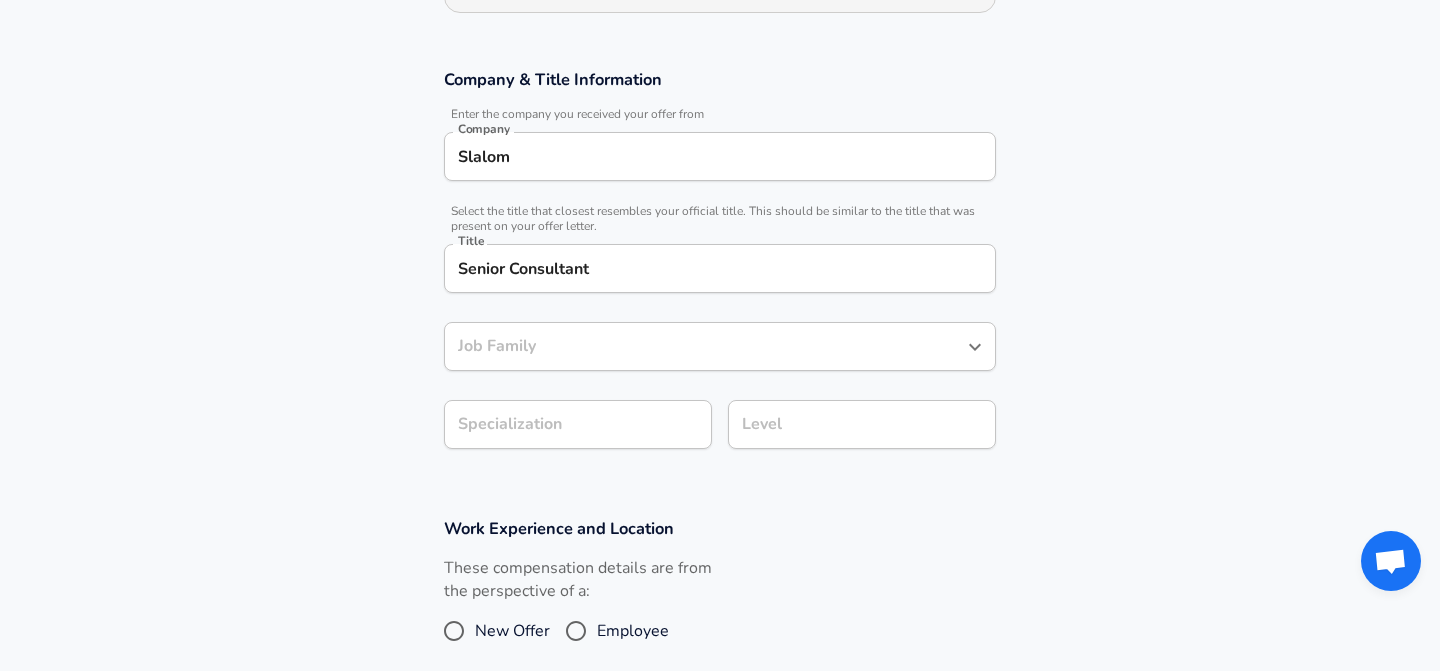 click on "Title Senior Consultant Title" at bounding box center [720, 267] 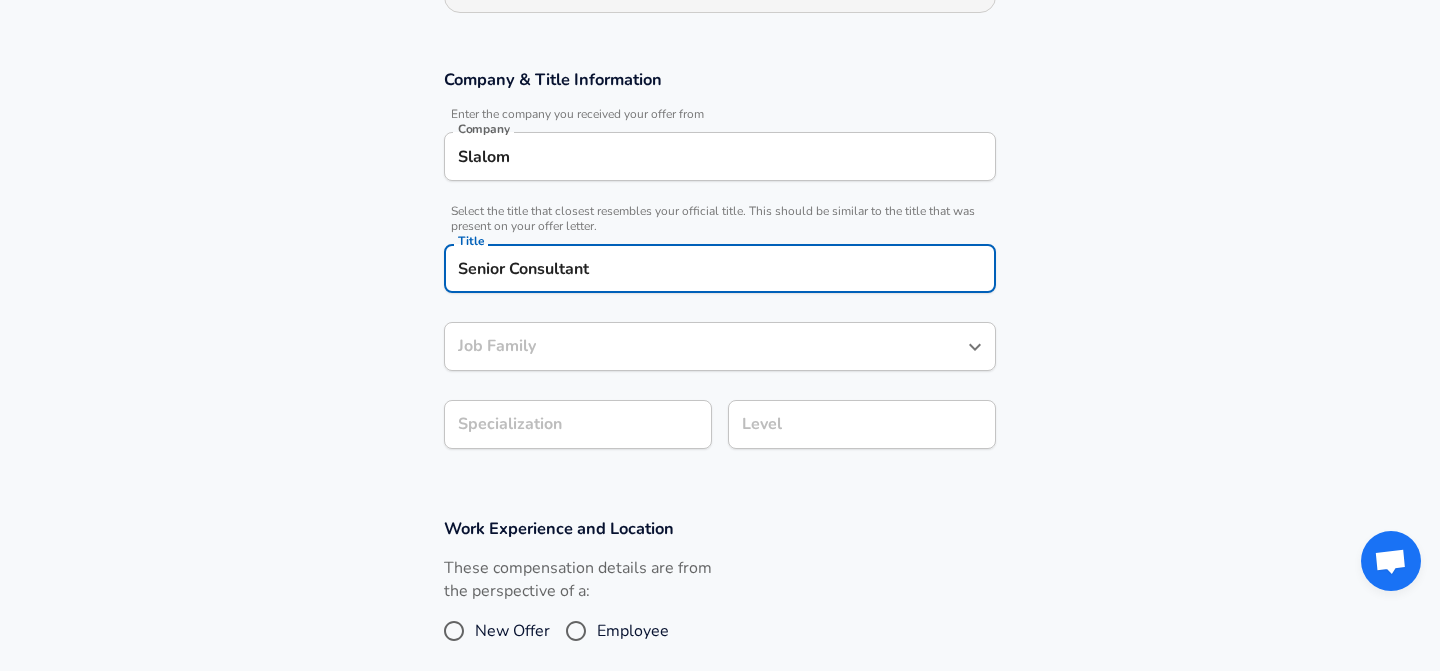 click on "Job Family" at bounding box center (705, 346) 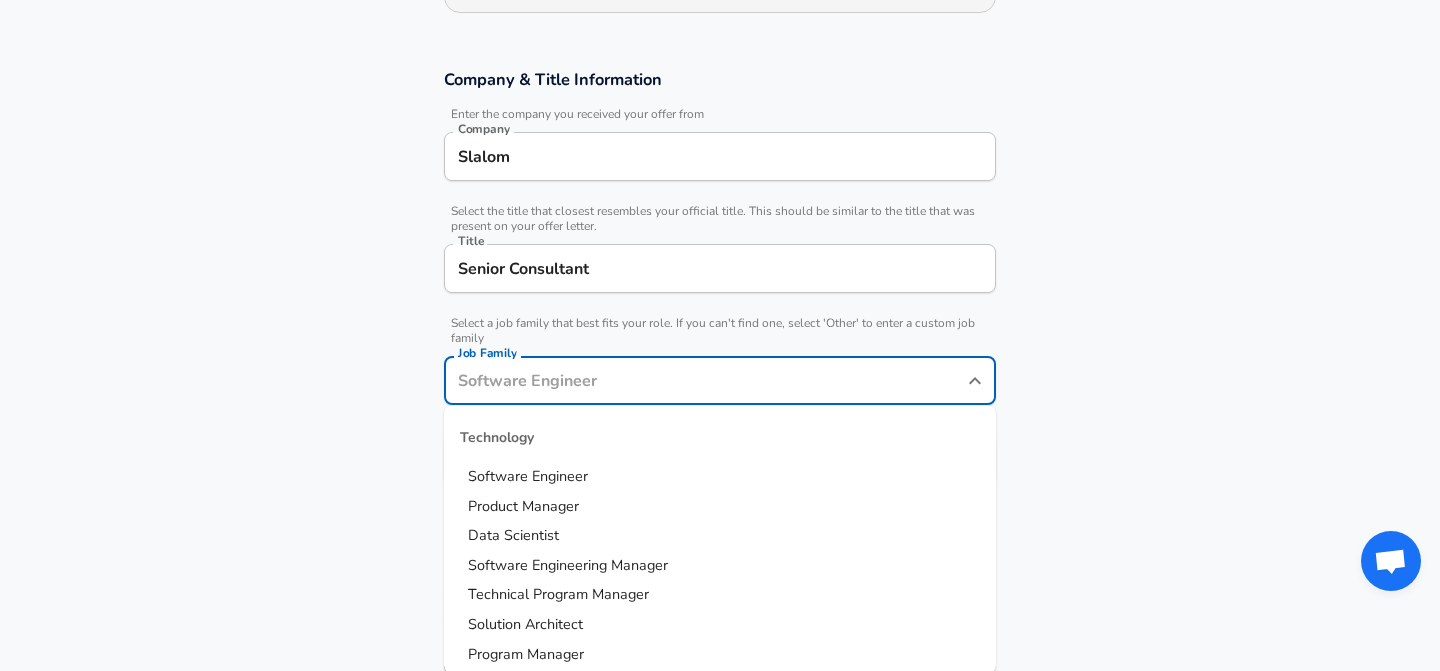 scroll, scrollTop: 351, scrollLeft: 0, axis: vertical 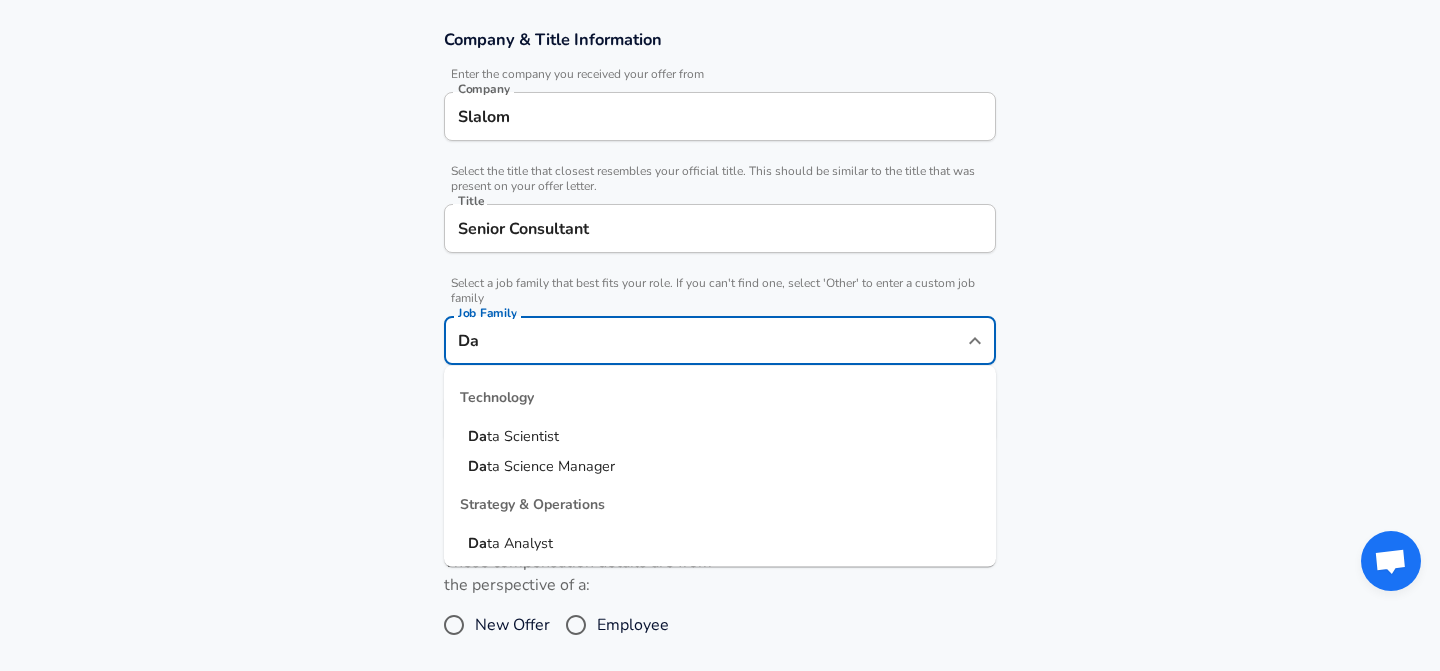 type on "D" 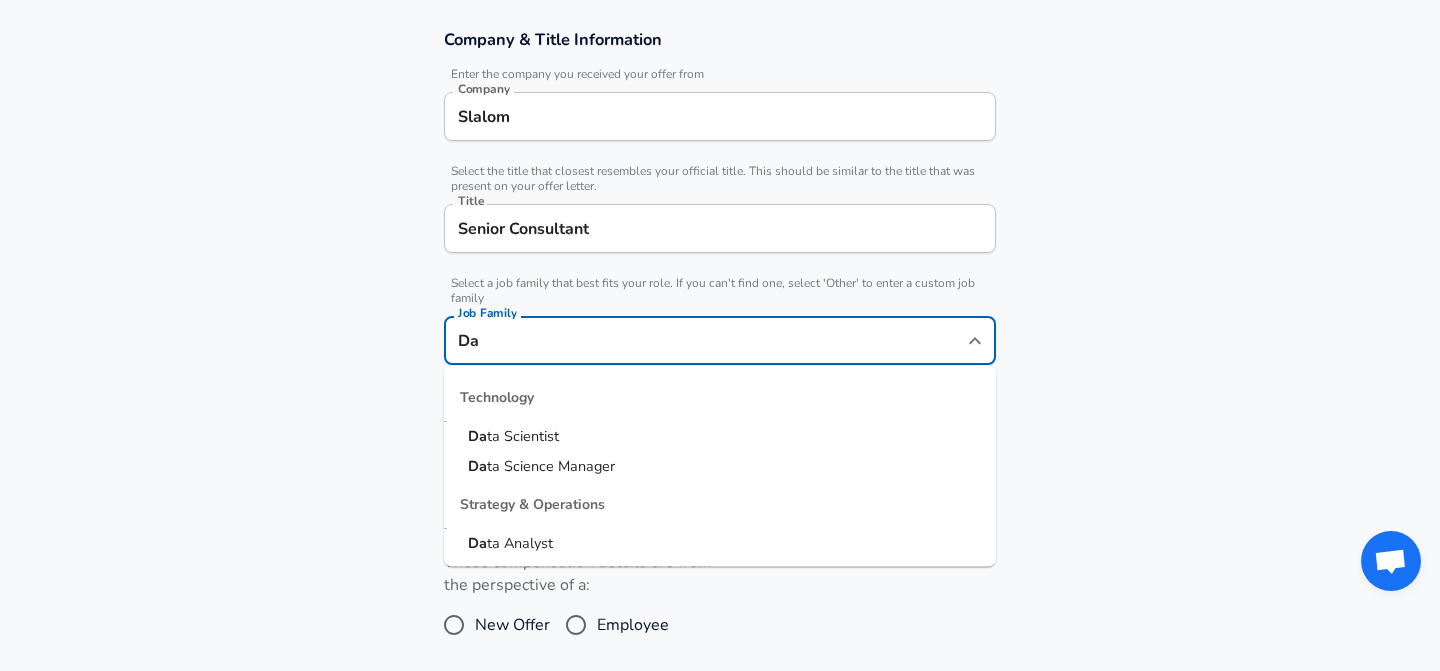 type on "D" 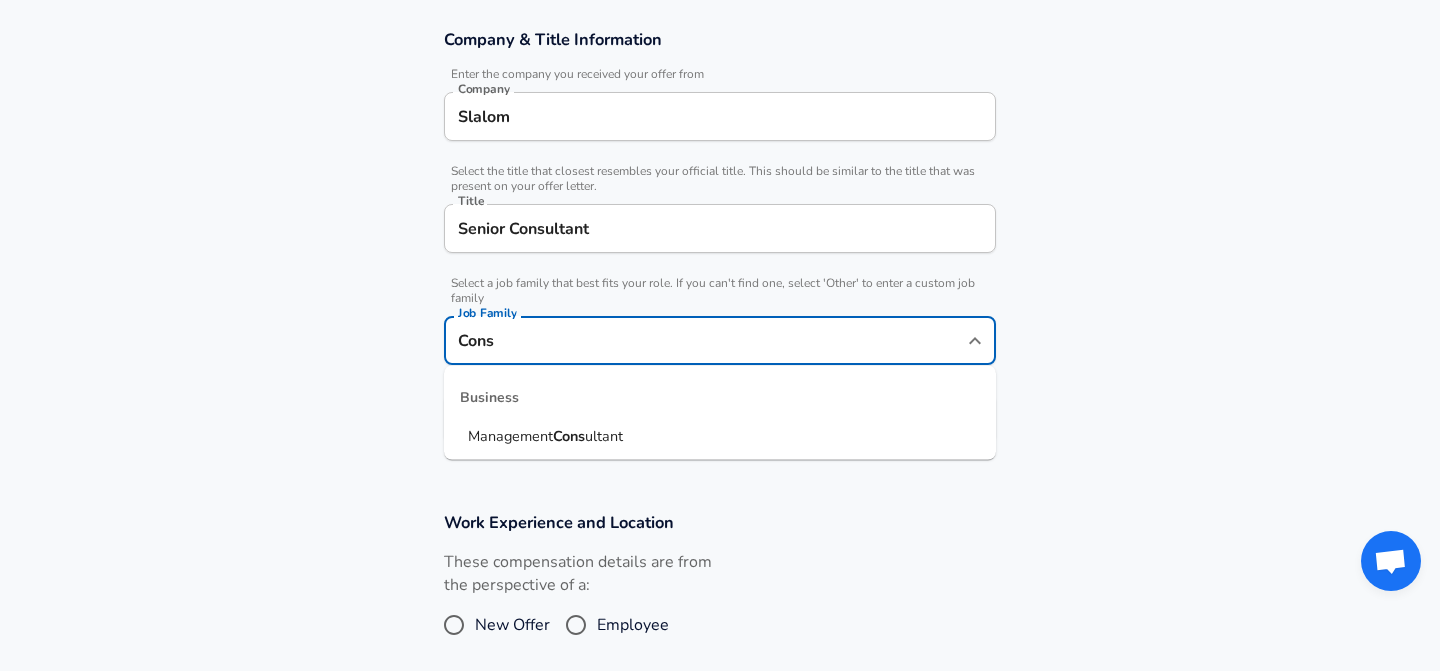 click on "Management  Cons ultant" at bounding box center (720, 437) 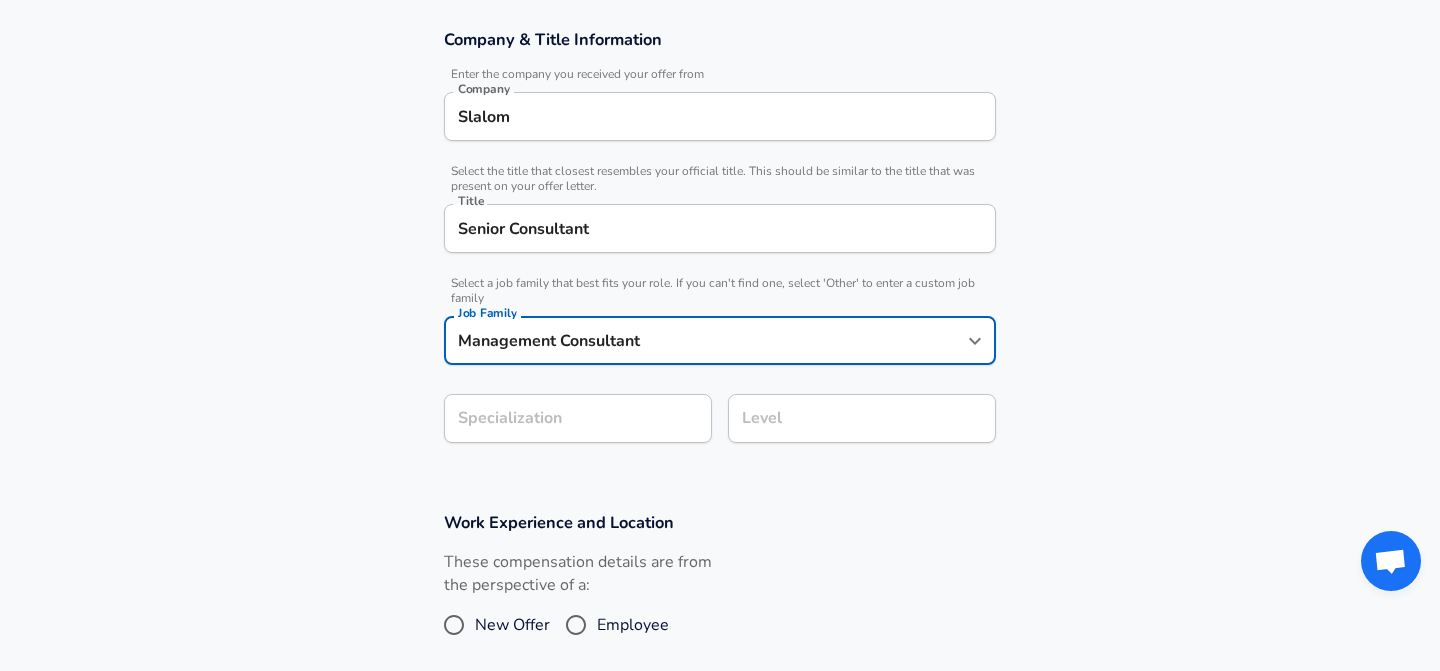 type on "Management Consultant" 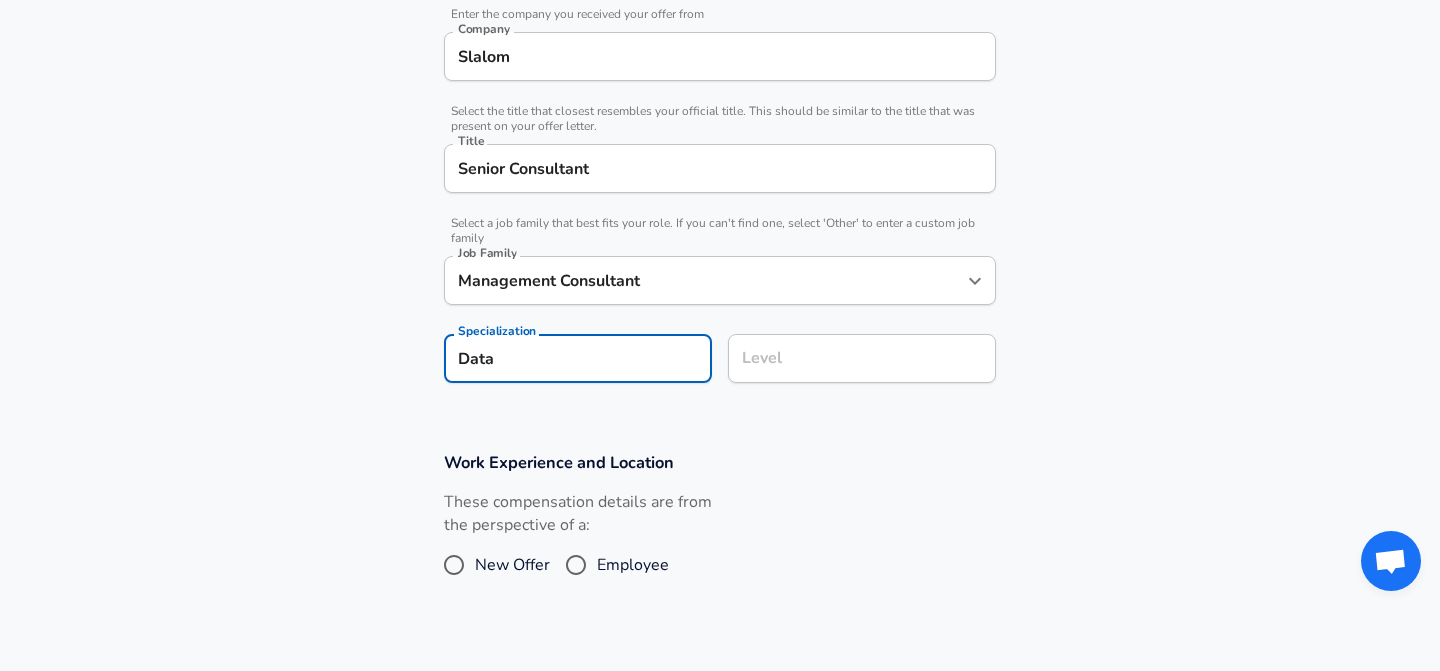 click on "Level Level" at bounding box center (862, 357) 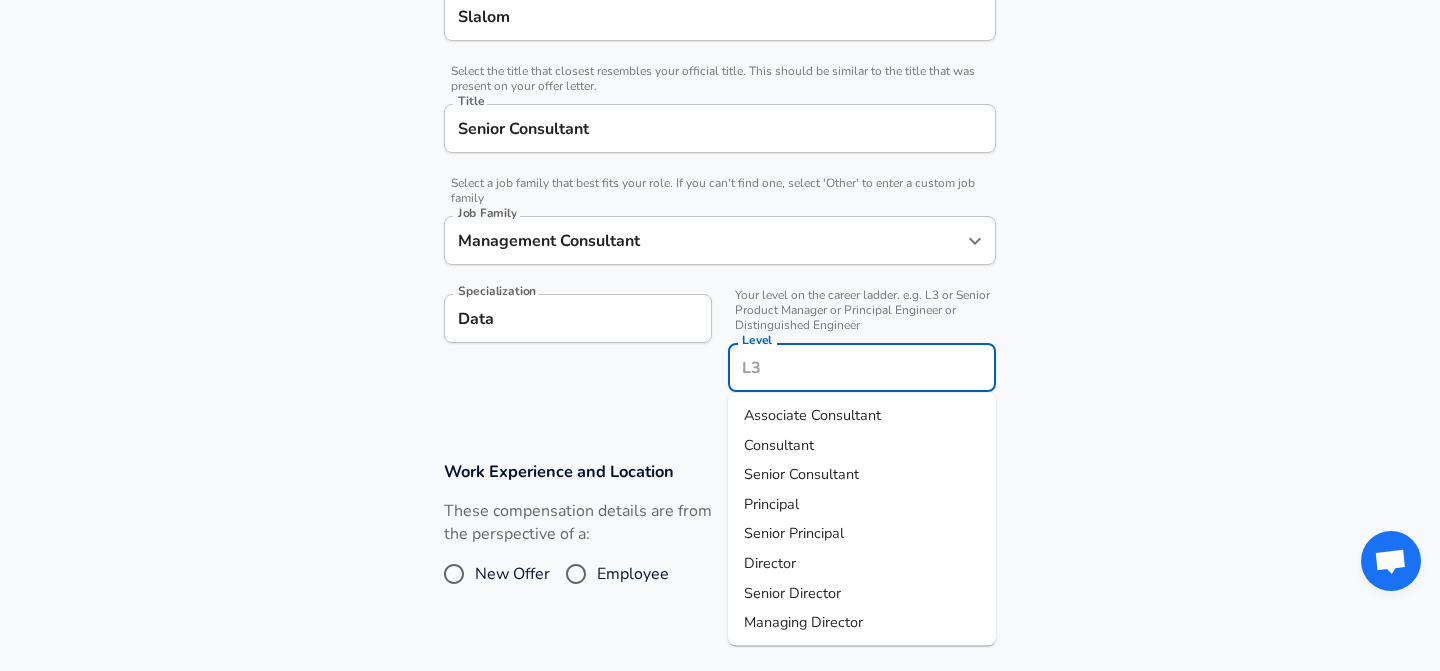 click on "Level" at bounding box center (862, 367) 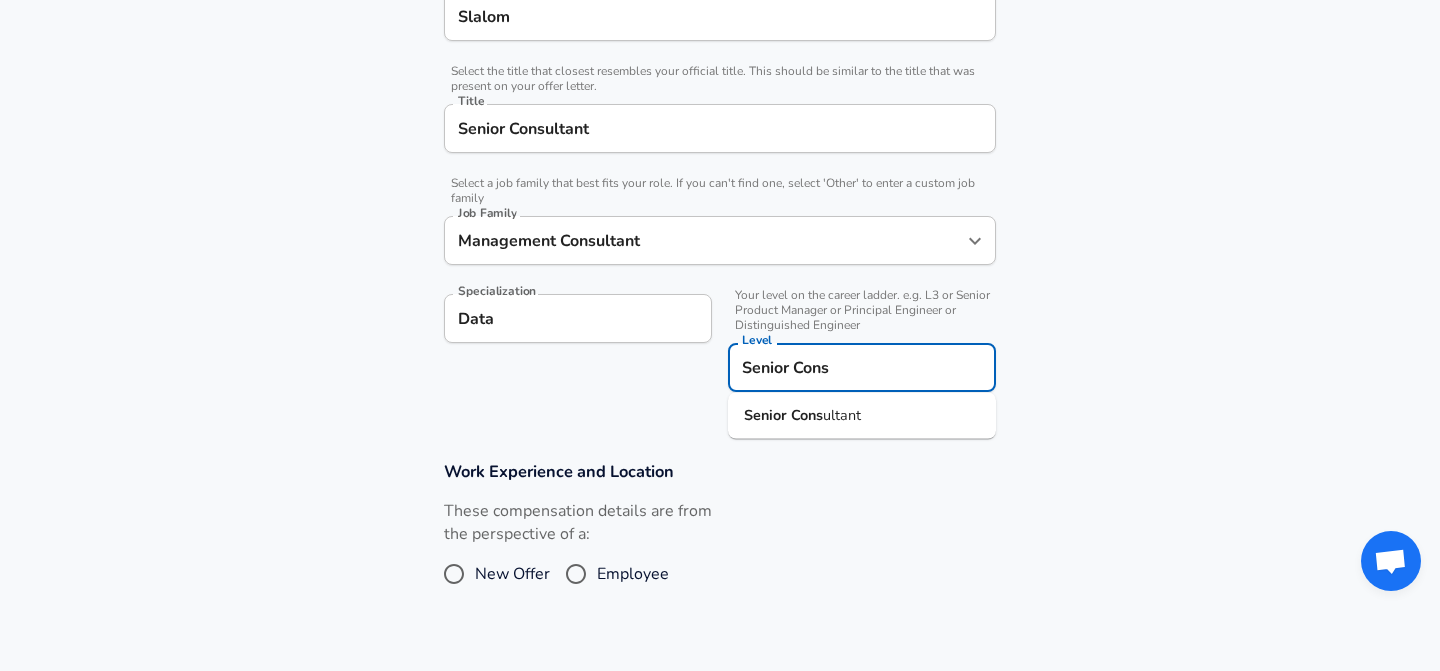 click on "Senior     Cons ultant" at bounding box center [862, 416] 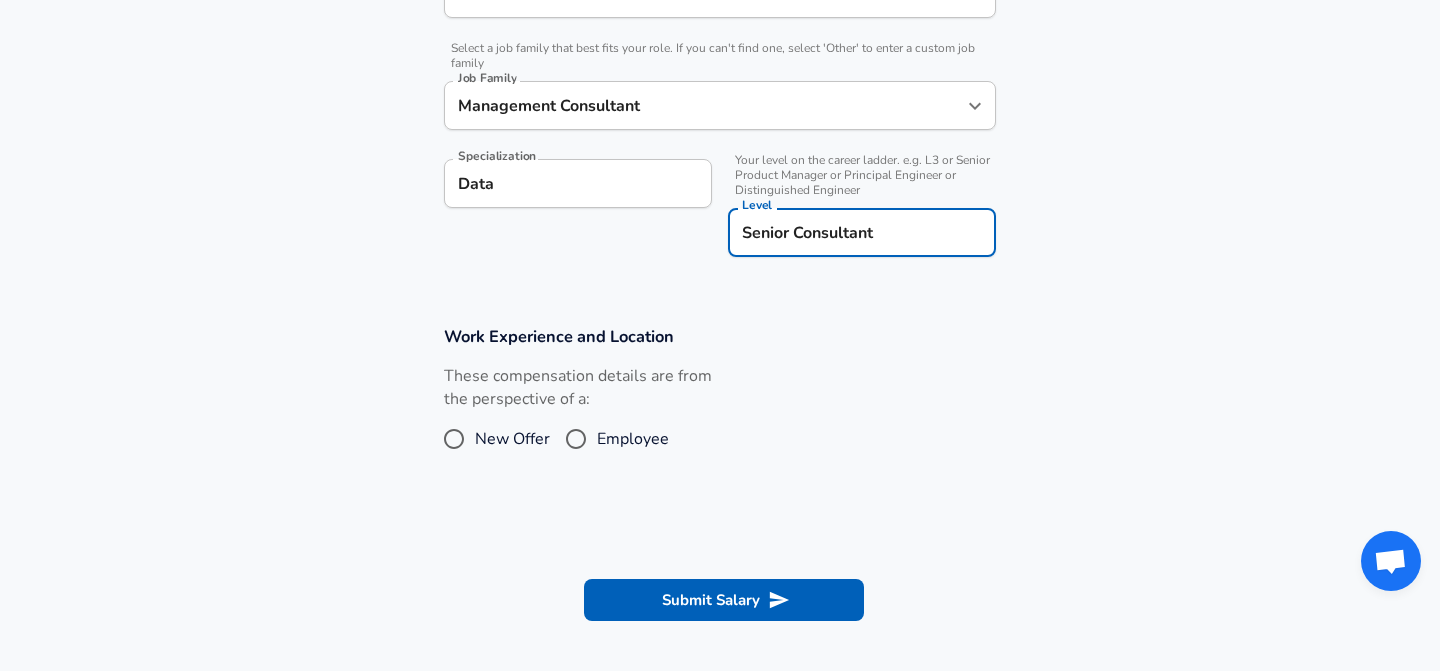 scroll, scrollTop: 644, scrollLeft: 0, axis: vertical 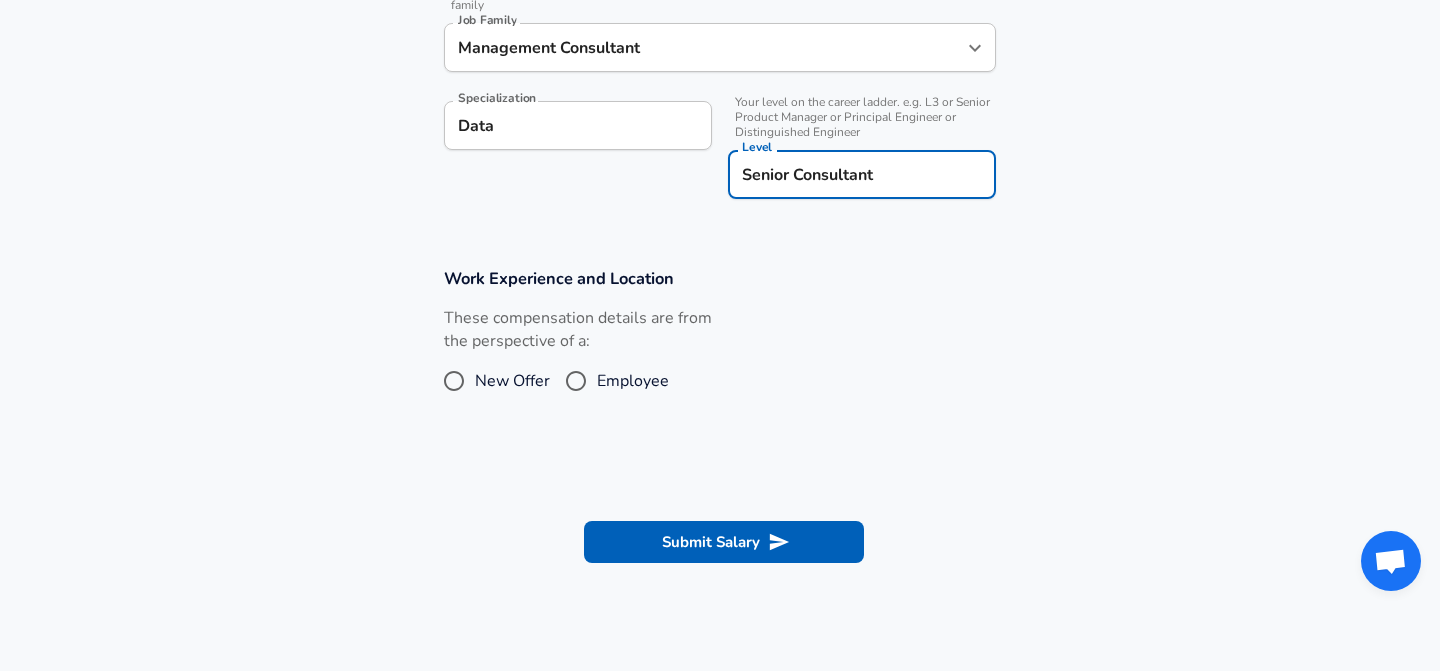 type on "Senior Consultant" 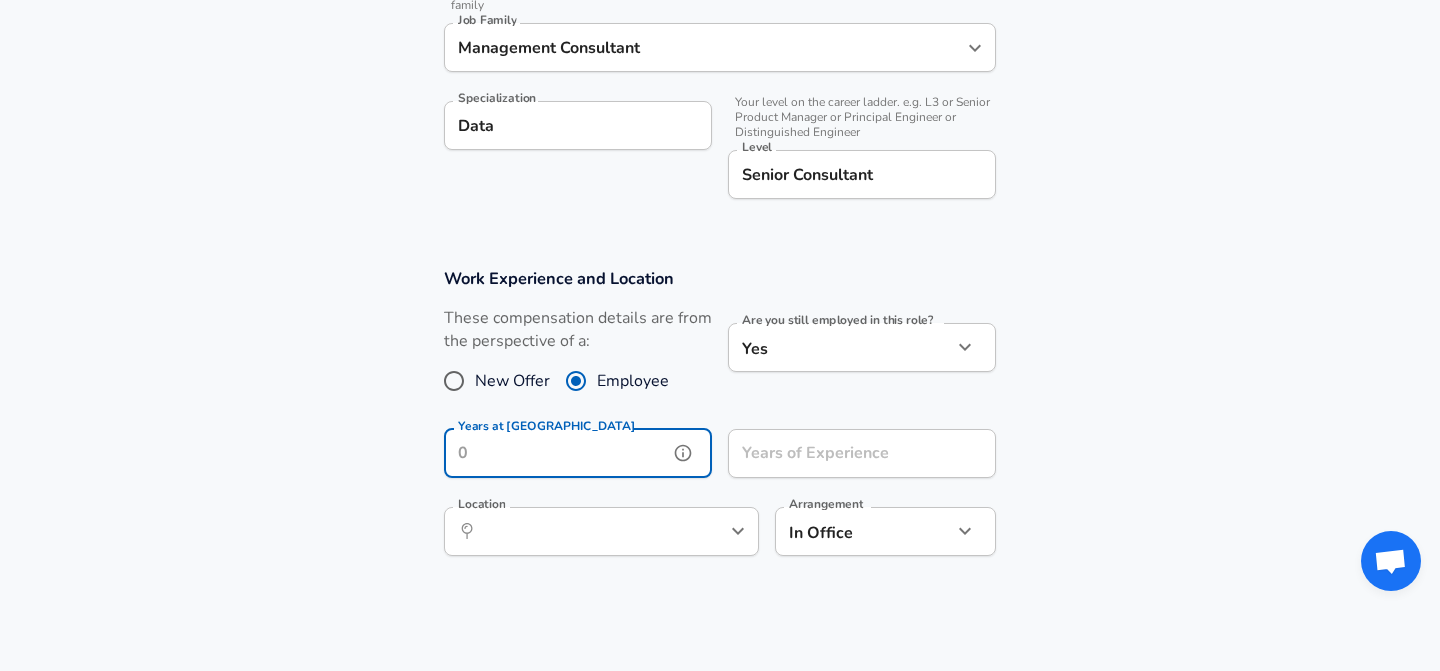 click on "Years at [GEOGRAPHIC_DATA]" at bounding box center [556, 453] 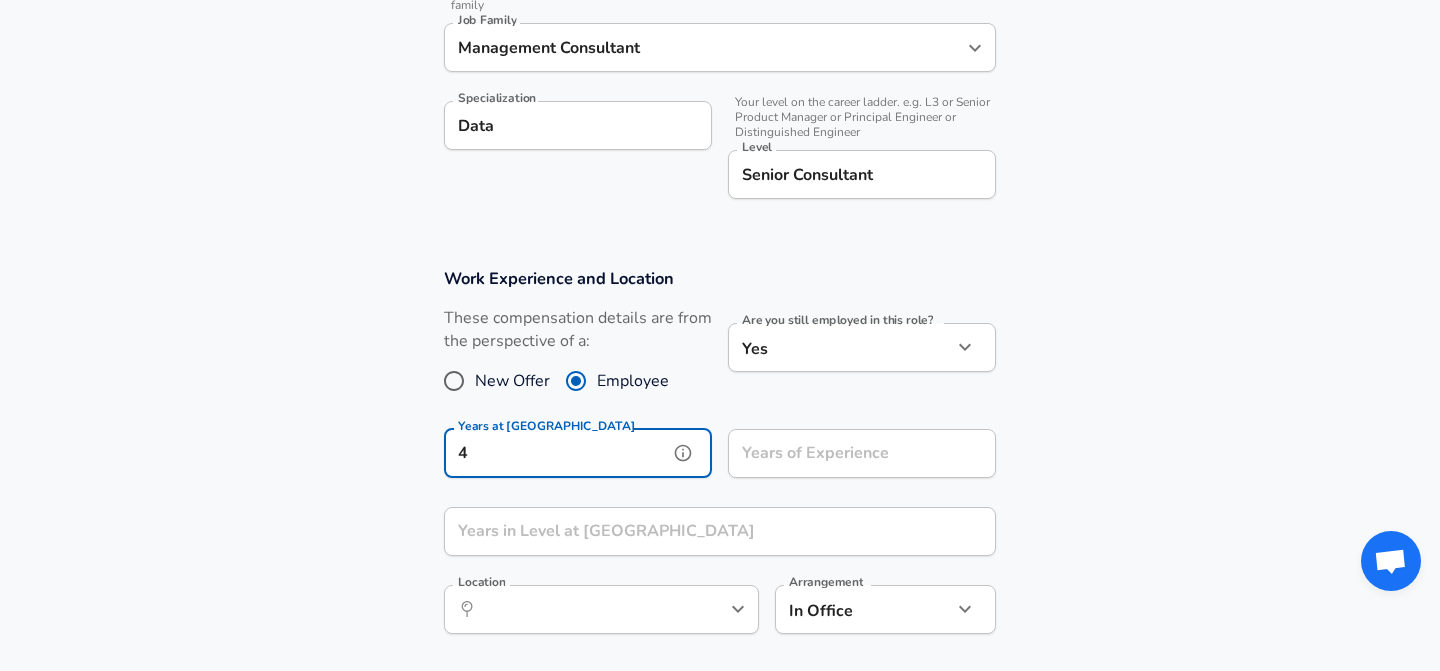 type on "4" 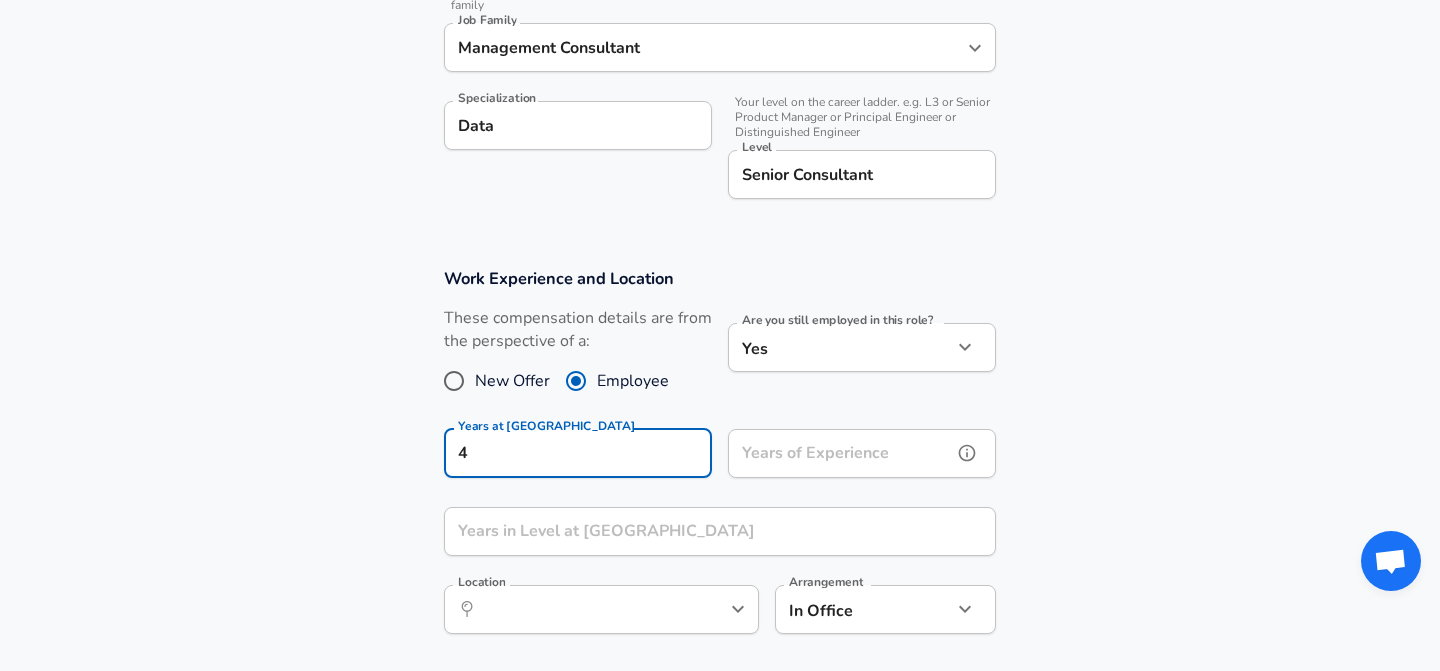 click on "Years of Experience" at bounding box center (840, 453) 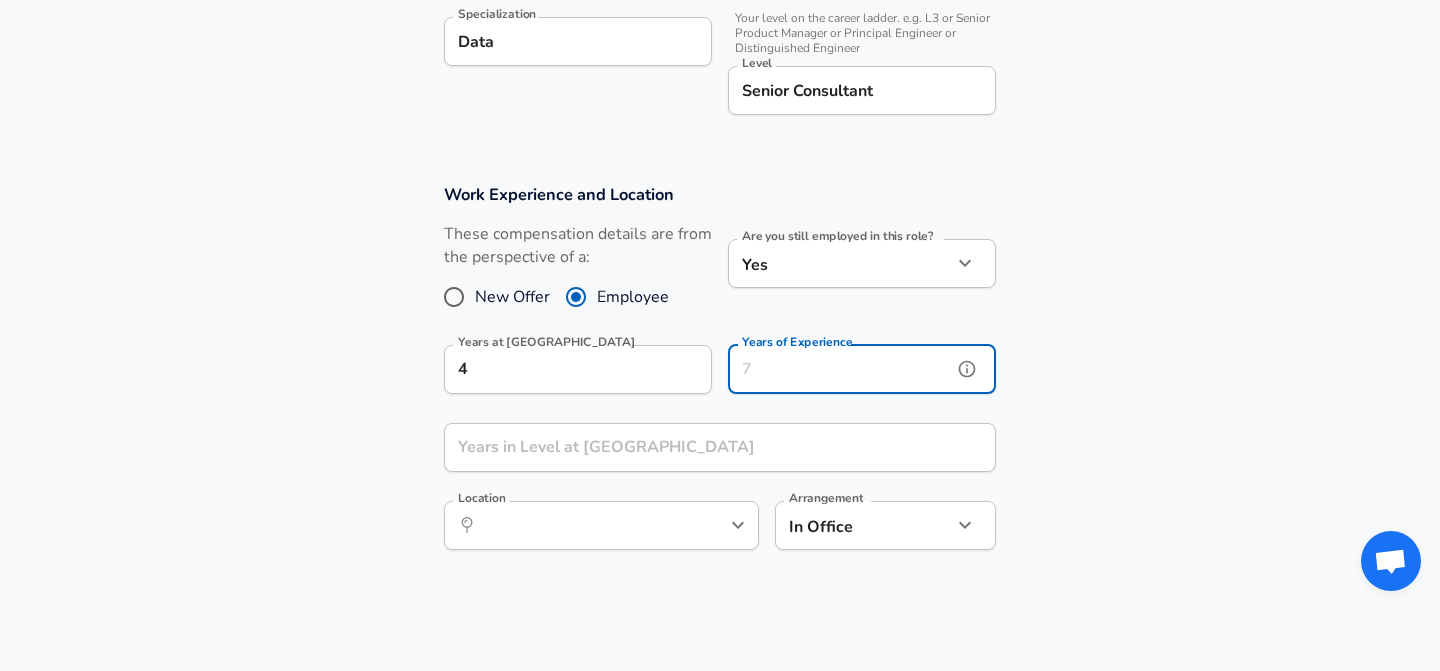scroll, scrollTop: 727, scrollLeft: 0, axis: vertical 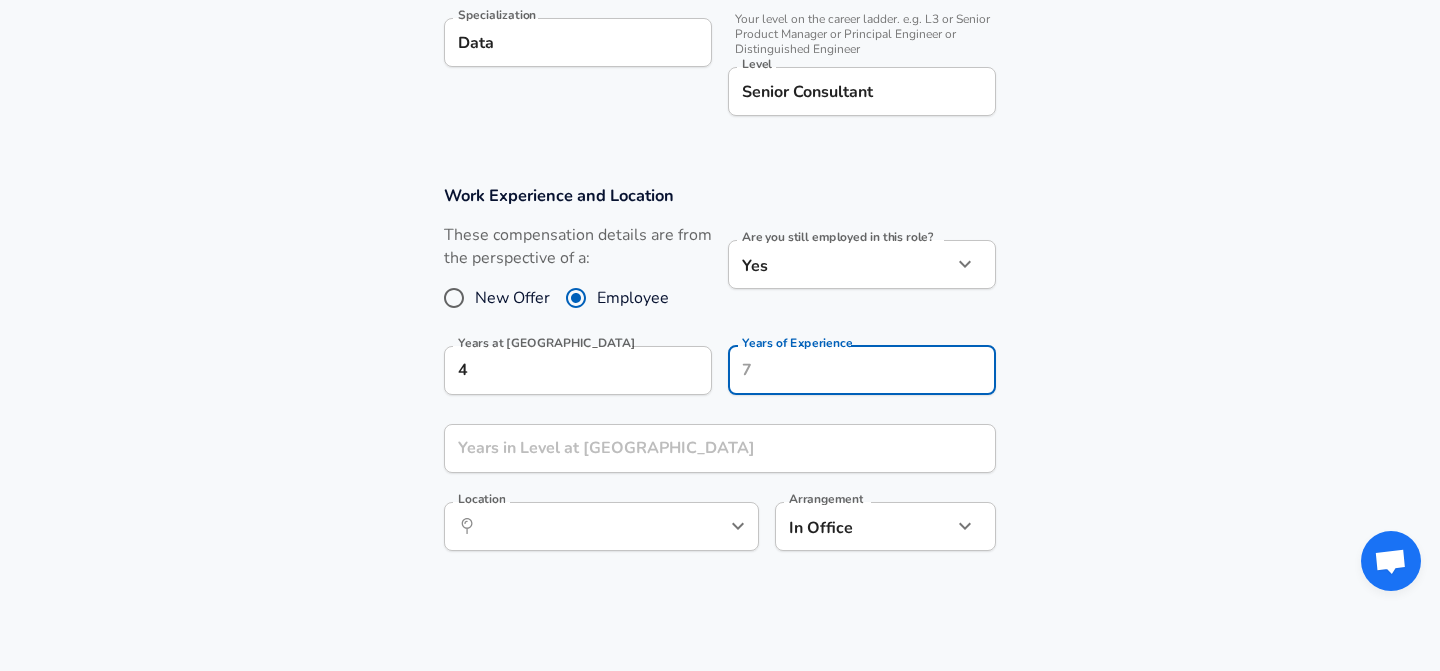 click on "Data" at bounding box center [578, 42] 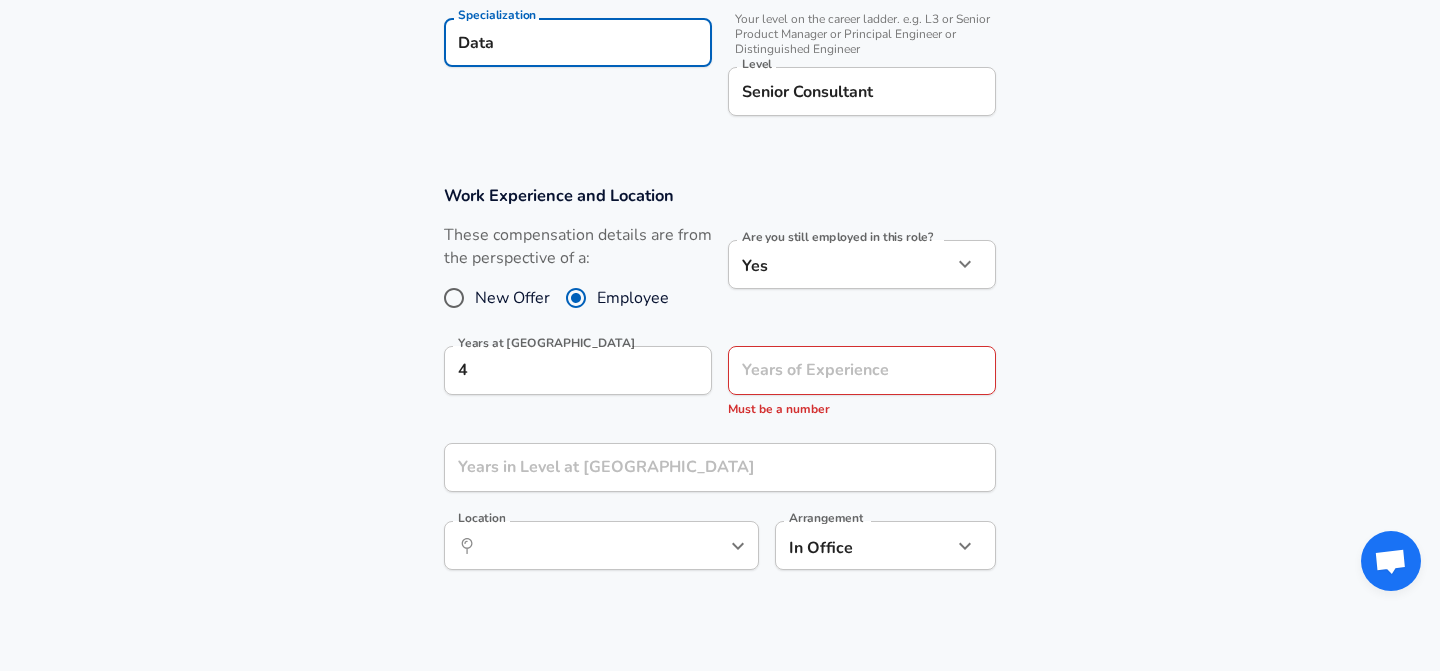 click on "Data" at bounding box center [578, 42] 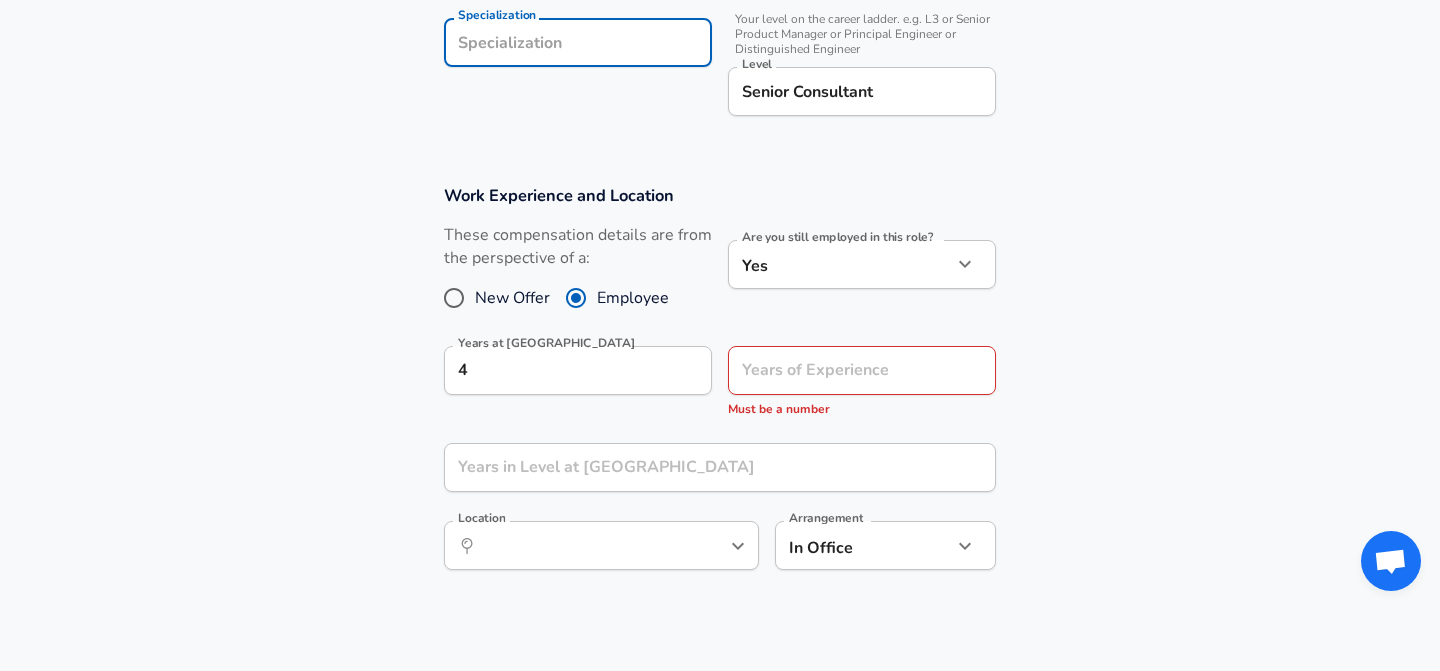 type 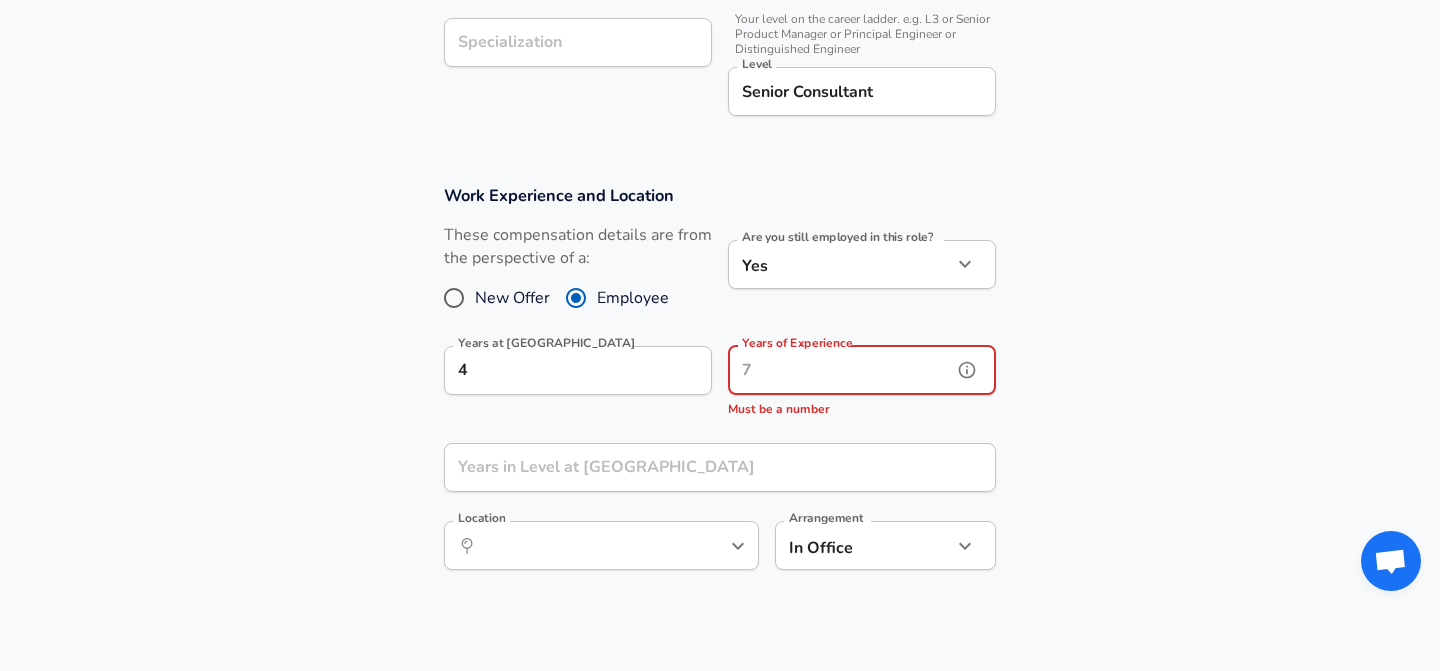 click on "Years of Experience Years of Experience Must be a number" at bounding box center (862, 383) 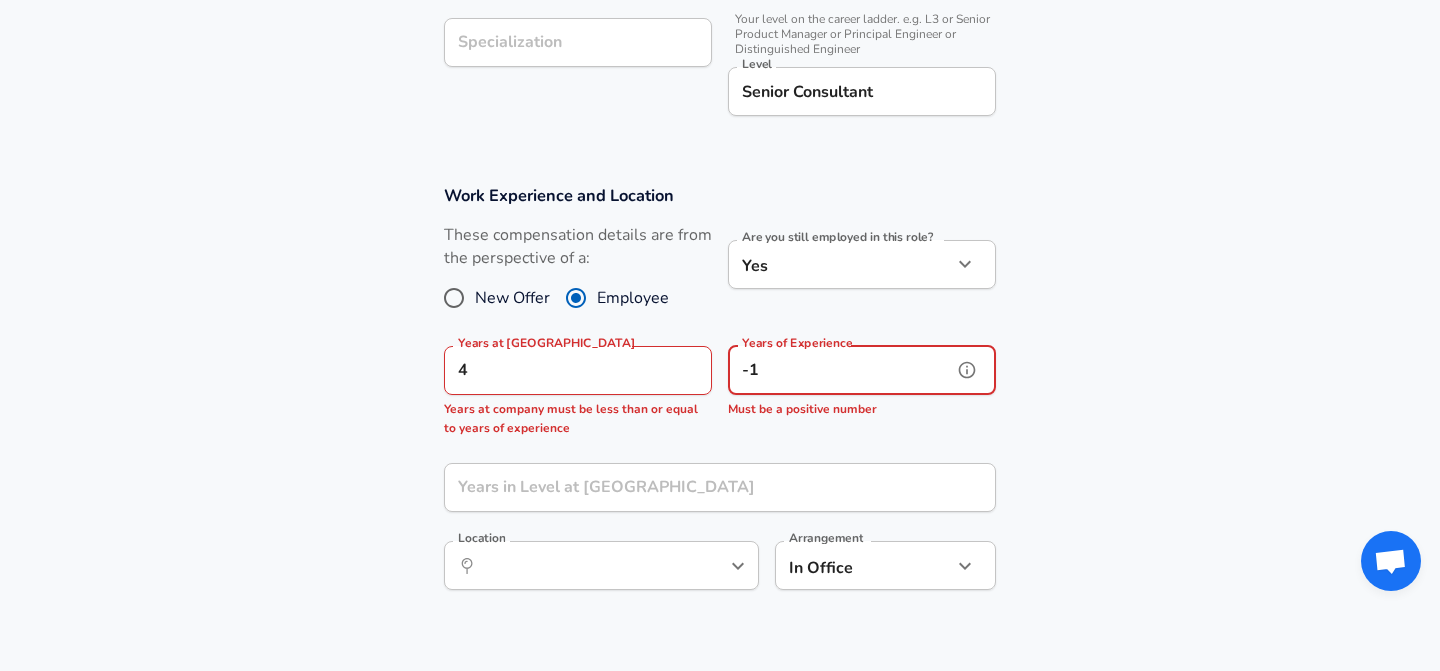 type on "-" 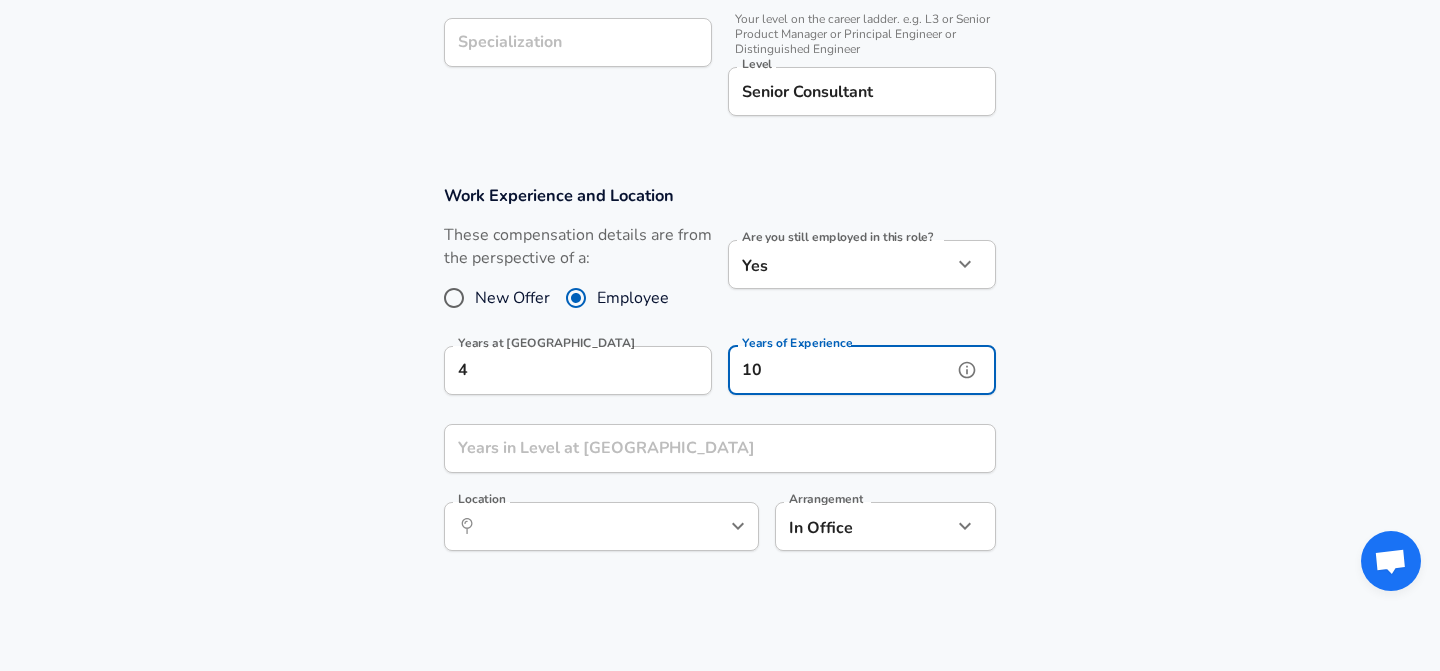 type on "10" 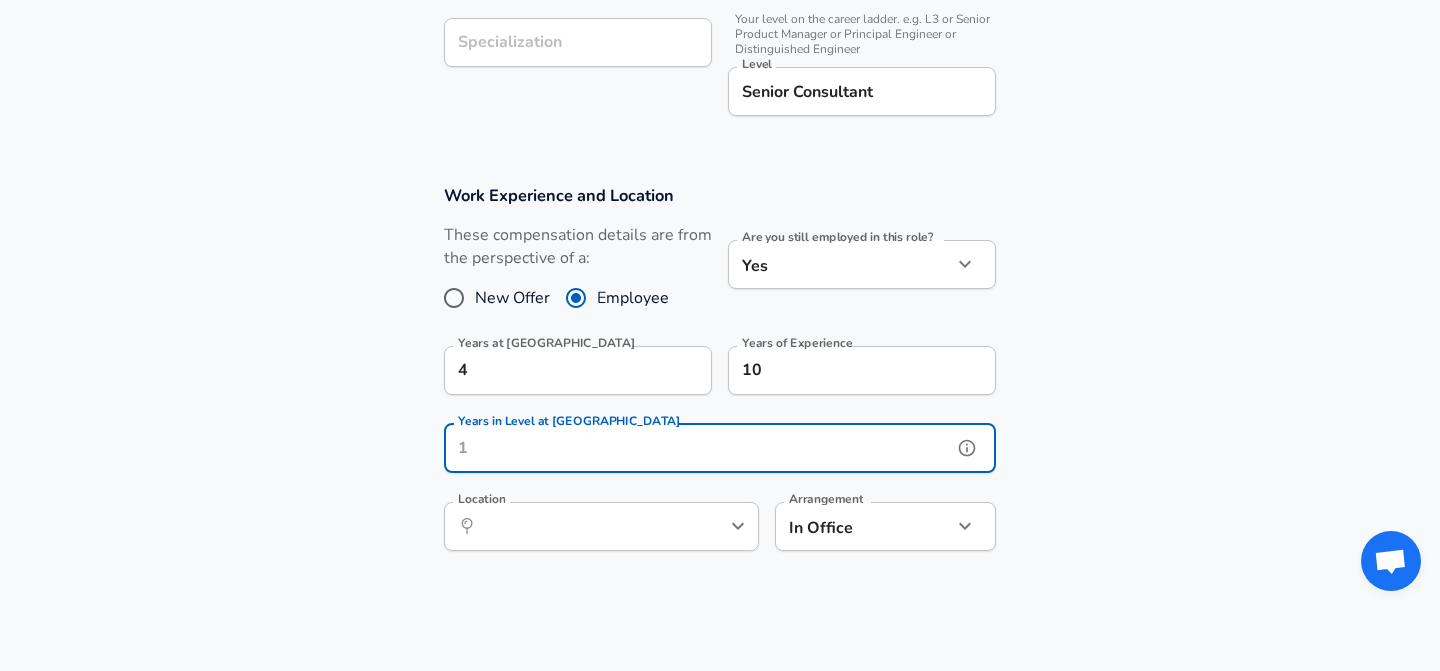 click on "Years in Level at [GEOGRAPHIC_DATA]" at bounding box center (698, 448) 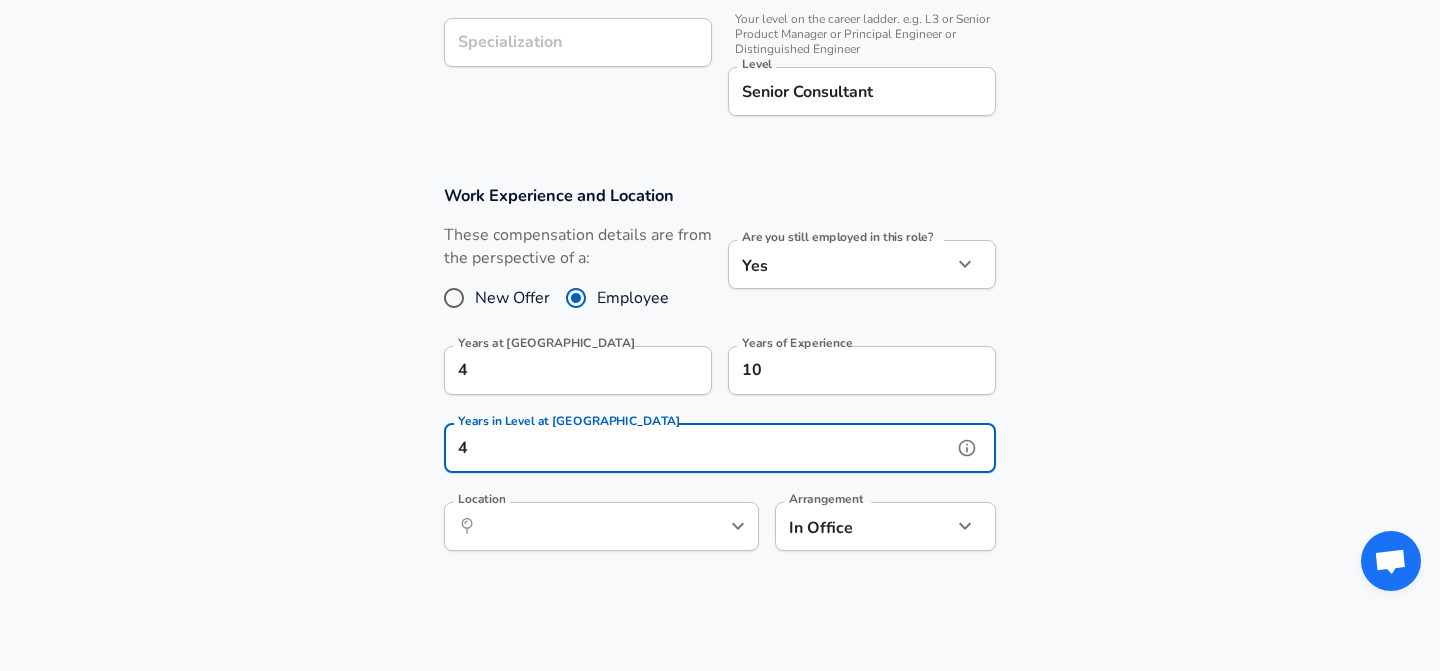 click on "​ Location" at bounding box center [601, 526] 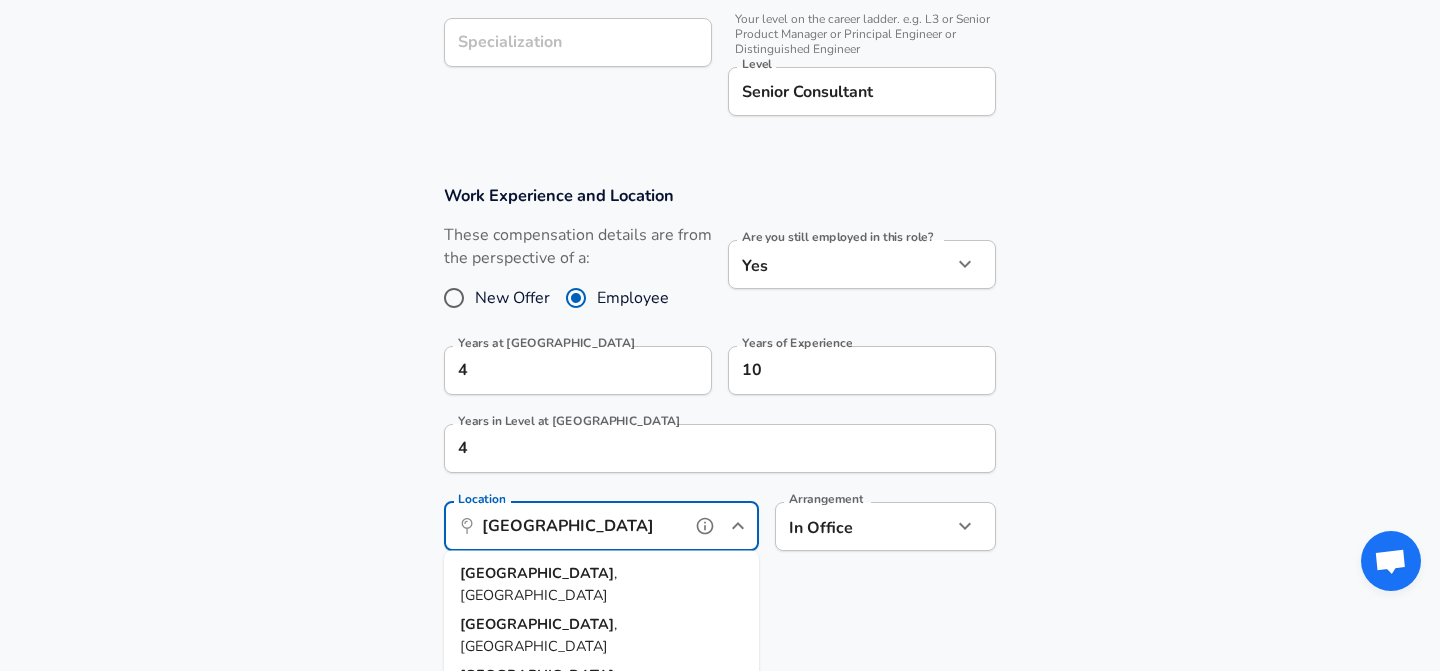 click on "[GEOGRAPHIC_DATA] , [GEOGRAPHIC_DATA]" at bounding box center (601, 584) 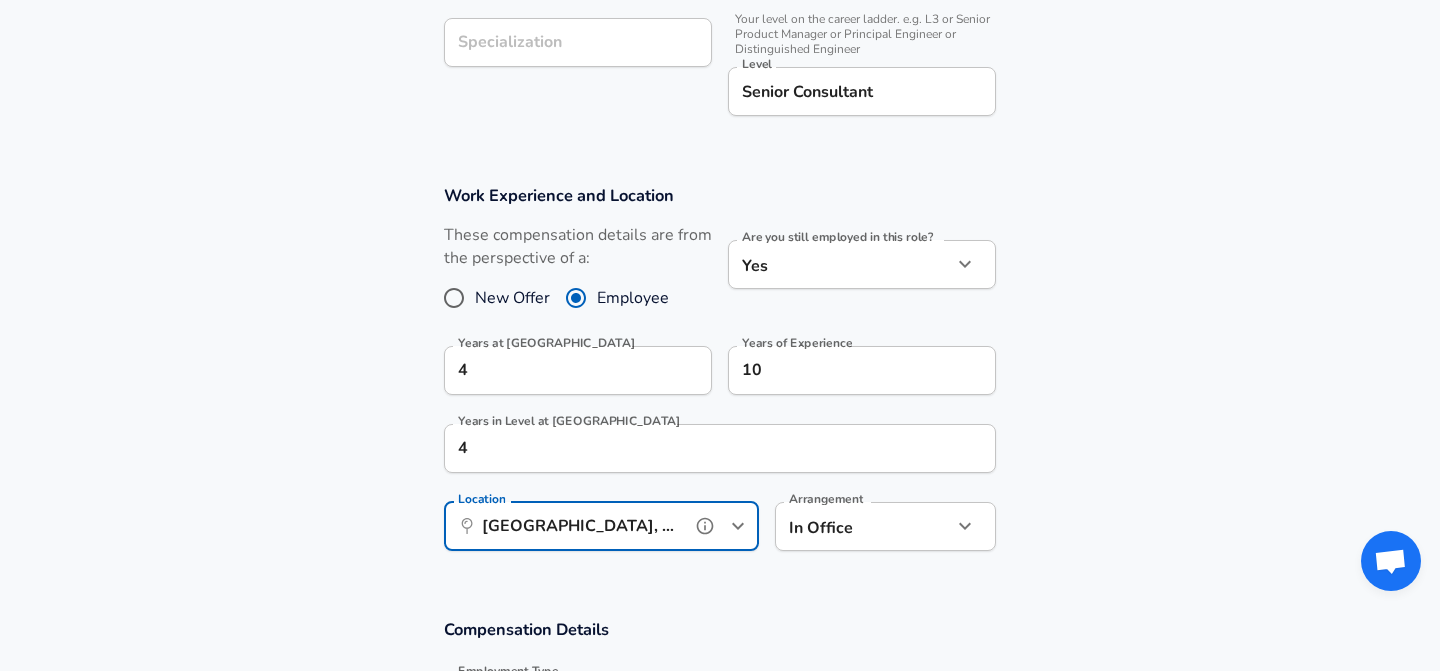 type on "[GEOGRAPHIC_DATA], [GEOGRAPHIC_DATA]" 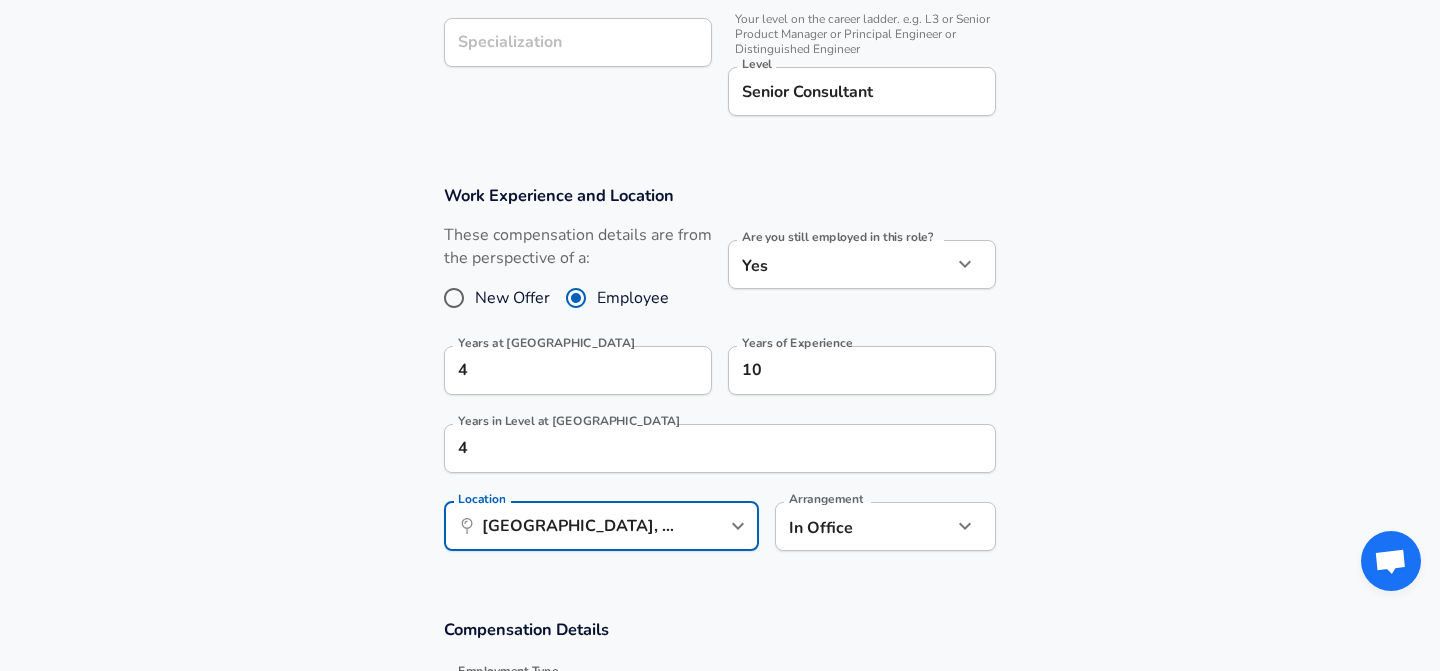 click on "Restart Add Your Salary Upload your offer letter   to verify your submission Enhance Privacy and Anonymity No Automatically hides specific fields until there are enough submissions to safely display the full details.   More Details Based on your submission and the data points that we have already collected, we will automatically hide and anonymize specific fields if there aren't enough data points to remain sufficiently anonymous. Company & Title Information   Enter the company you received your offer from Company Slalom Company   Select the title that closest resembles your official title. This should be similar to the title that was present on your offer letter. Title Senior Consultant Title   Select a job family that best fits your role. If you can't find one, select 'Other' to enter a custom job family Job Family Management Consultant Job Family Specialization Specialization   Your level on the career ladder. e.g. L3 or Senior Product Manager or Principal Engineer or Distinguished Engineer Level Level Yes" at bounding box center [720, -392] 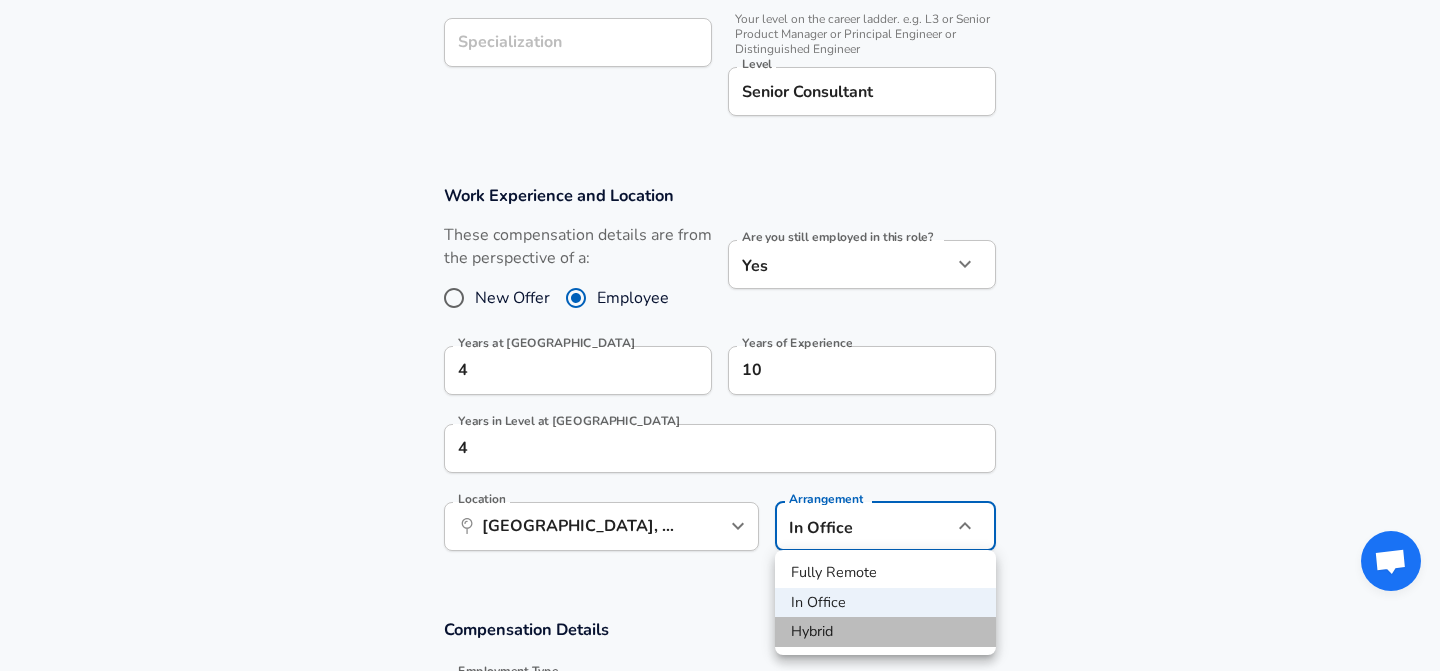 click on "Hybrid" at bounding box center (885, 632) 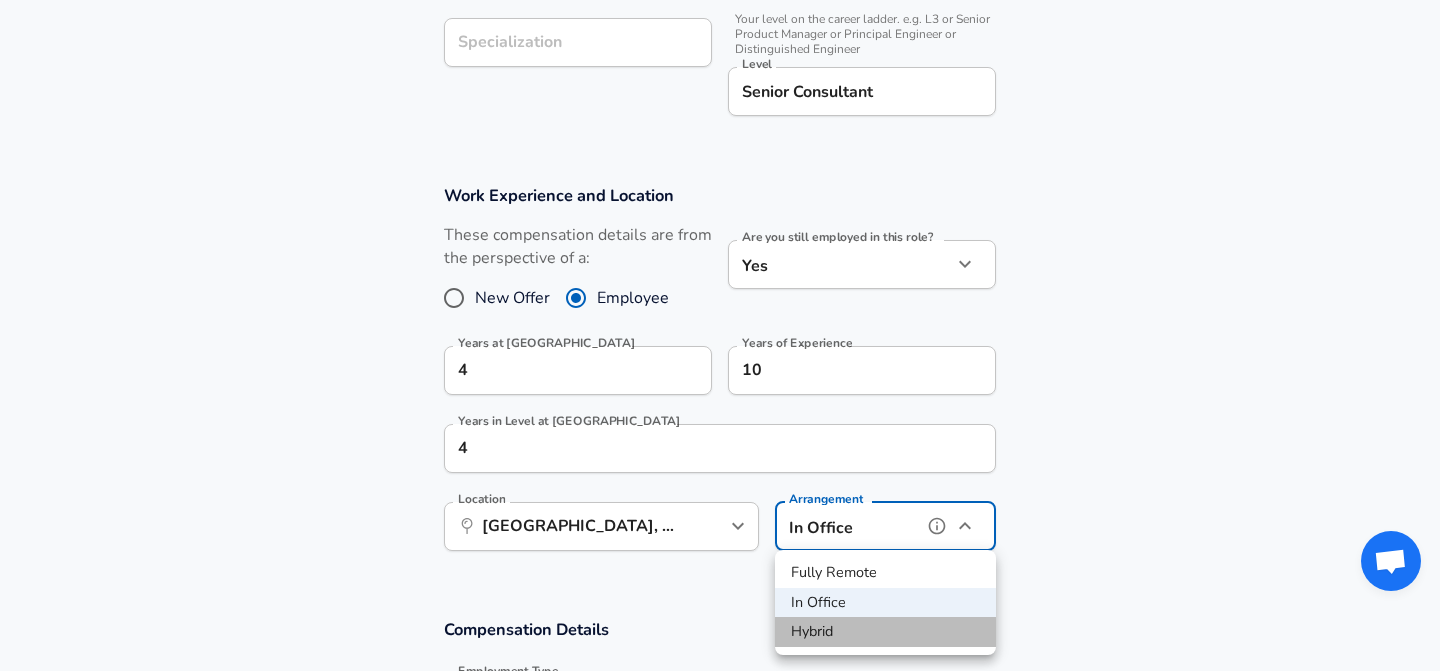 type on "hybrid" 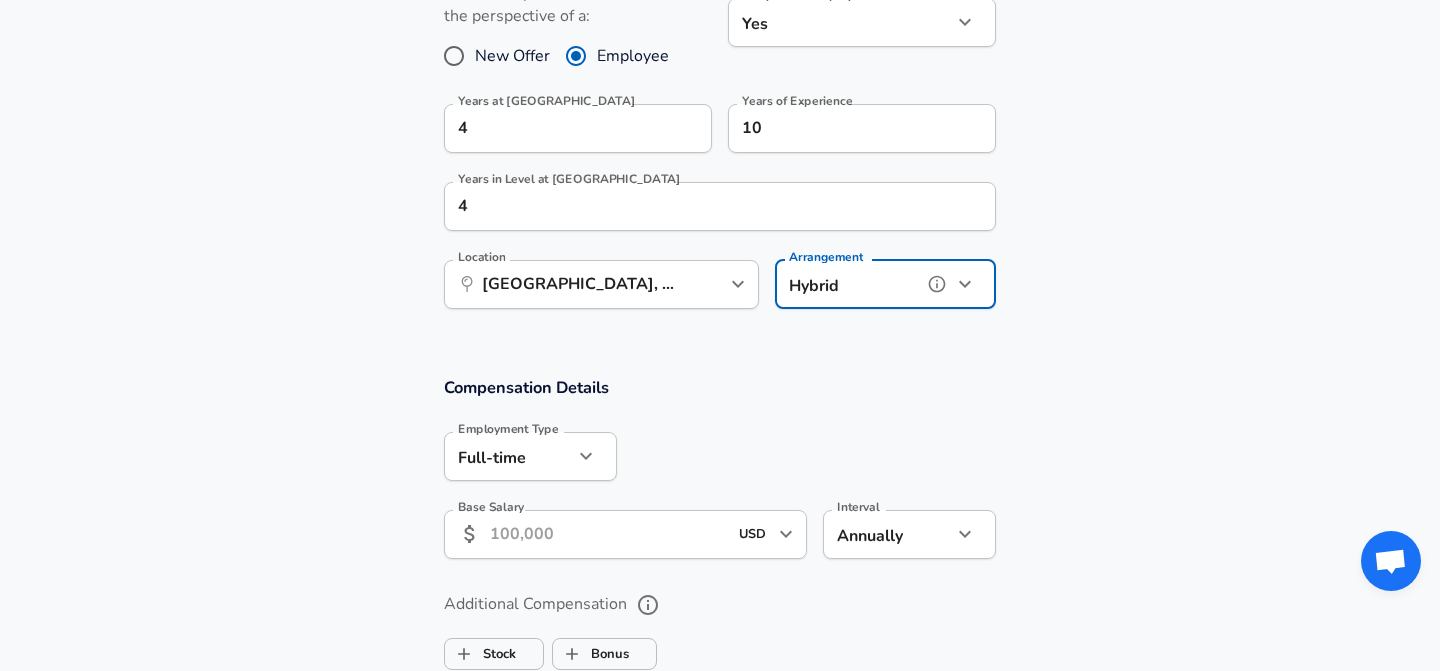 scroll, scrollTop: 993, scrollLeft: 0, axis: vertical 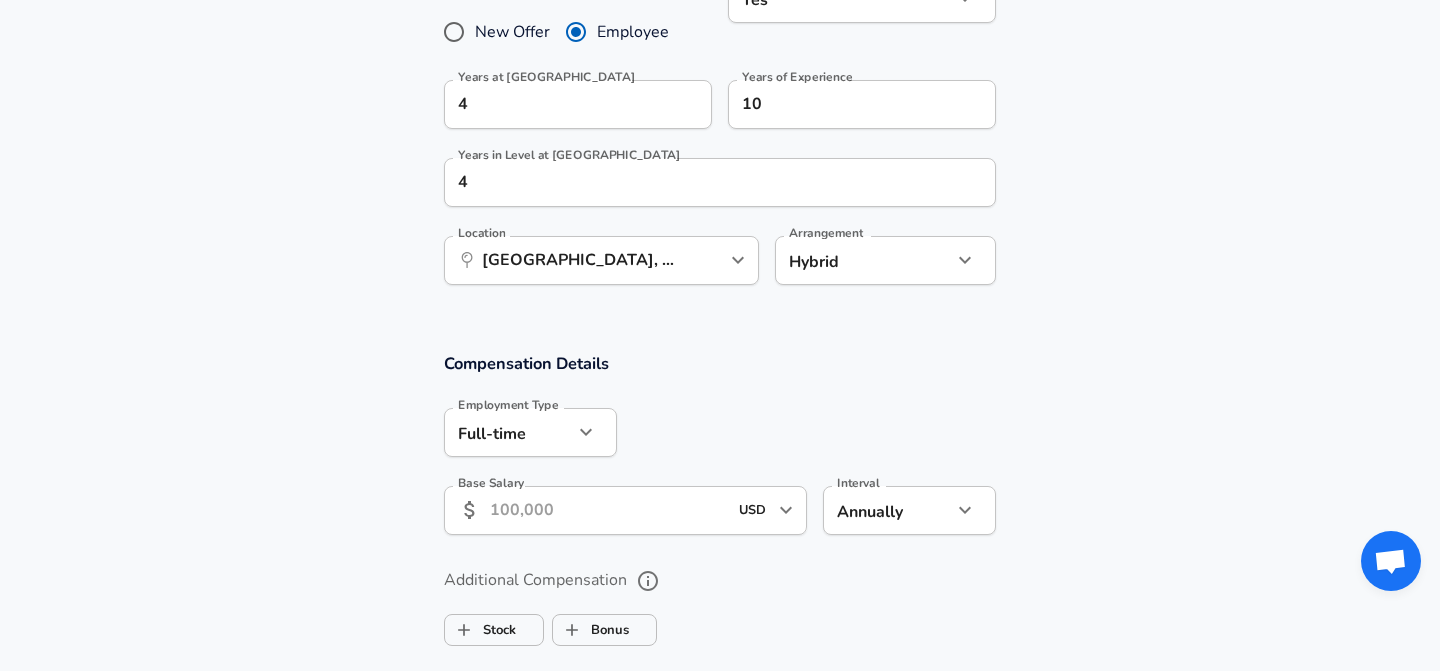 click on "Base Salary" at bounding box center (608, 510) 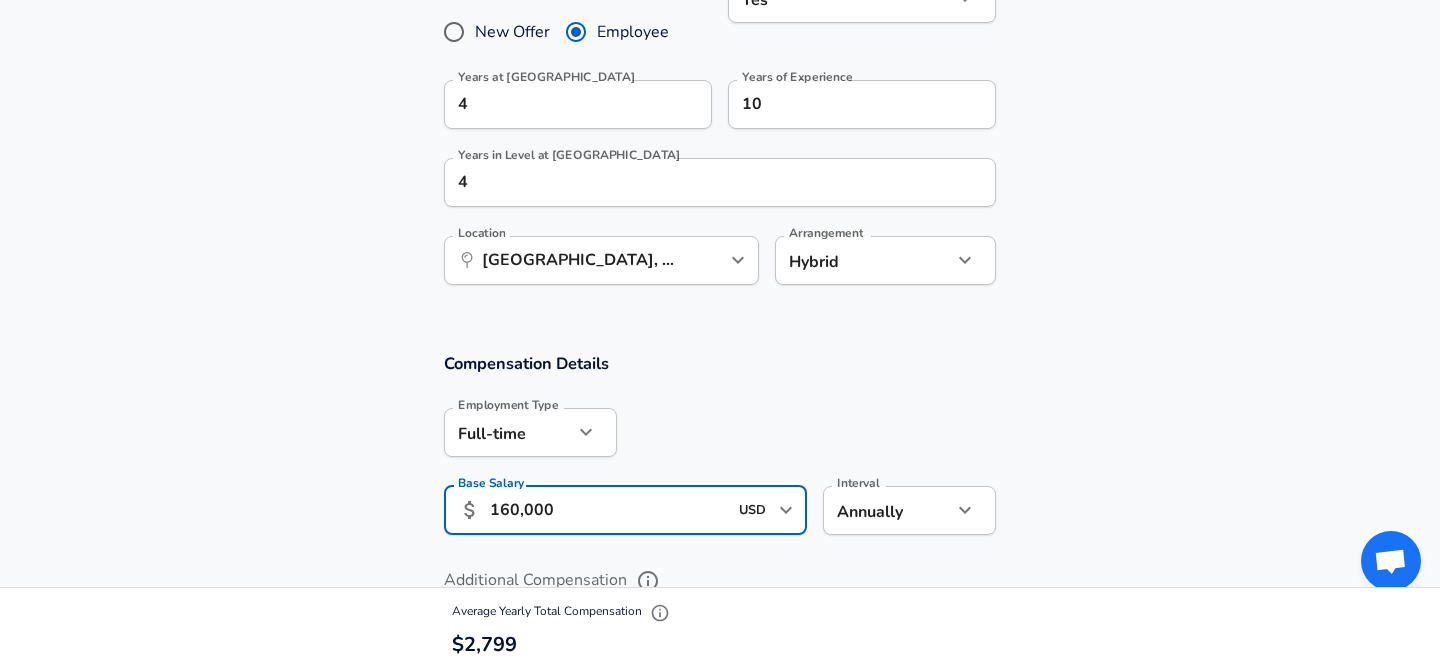 scroll, scrollTop: 0, scrollLeft: 0, axis: both 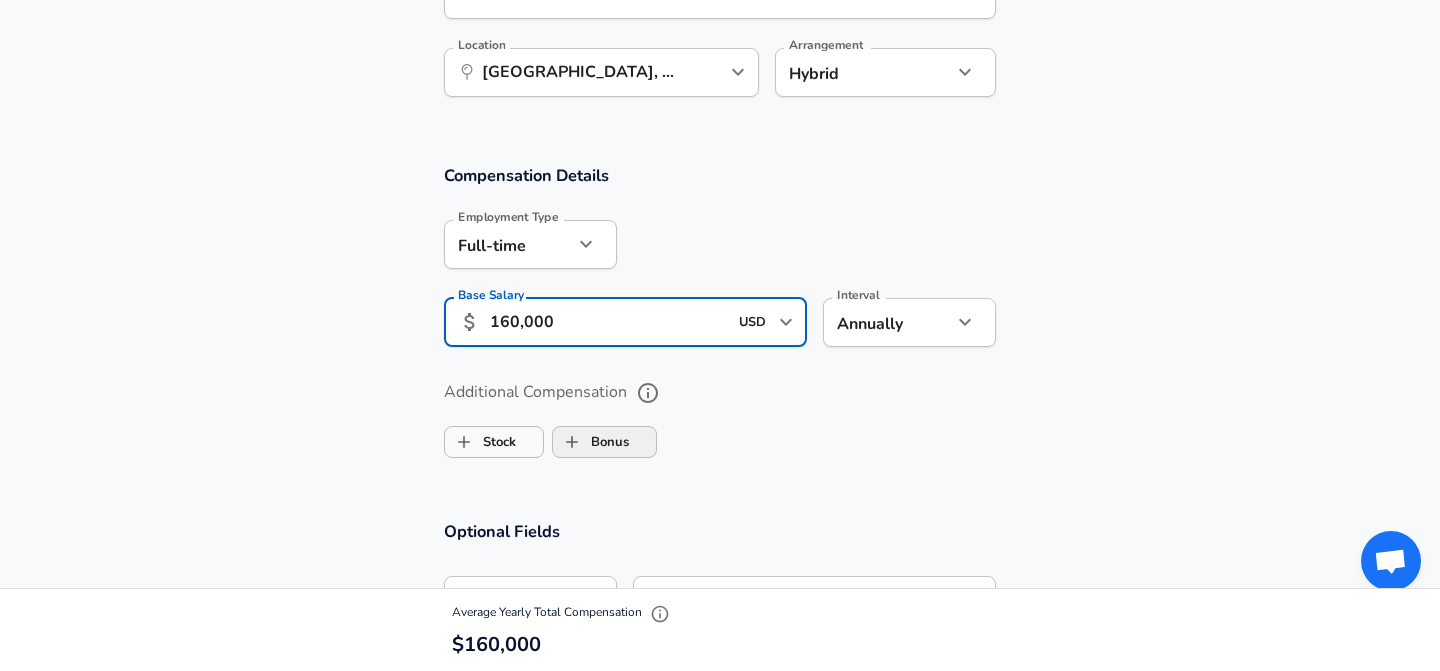 type on "160,000" 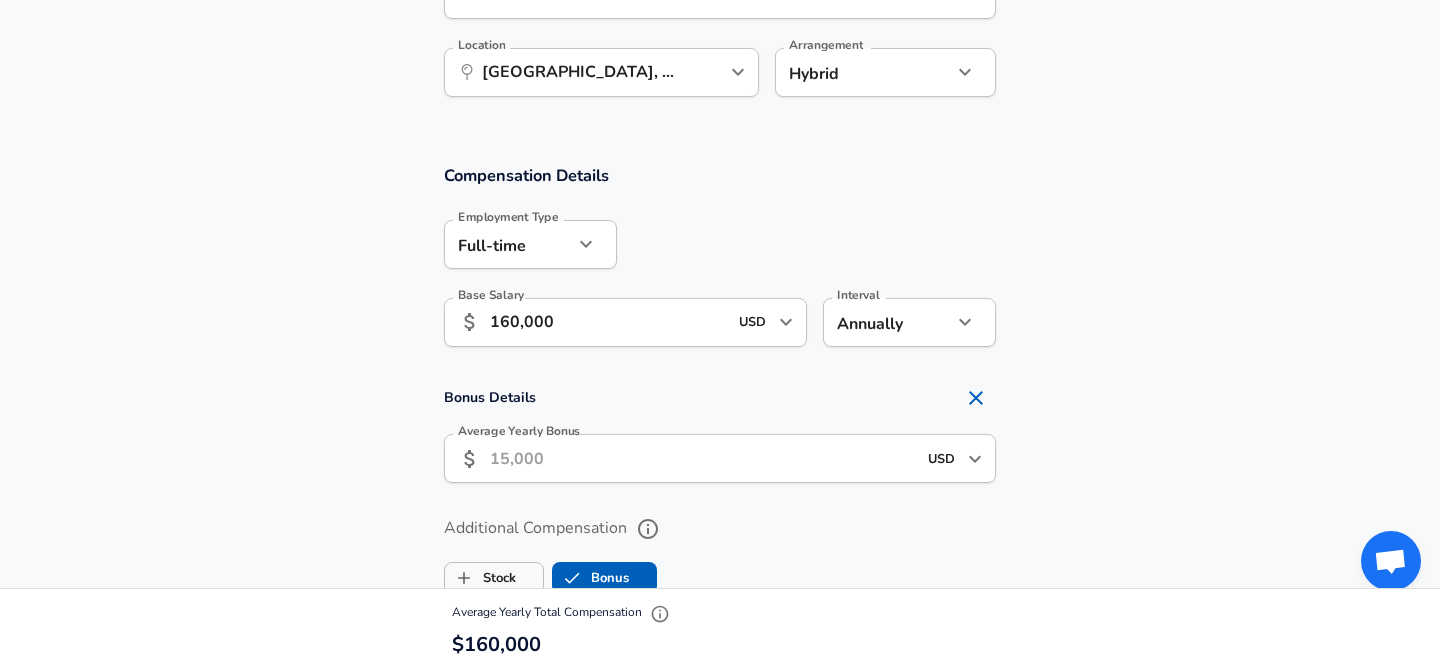 scroll, scrollTop: 0, scrollLeft: 0, axis: both 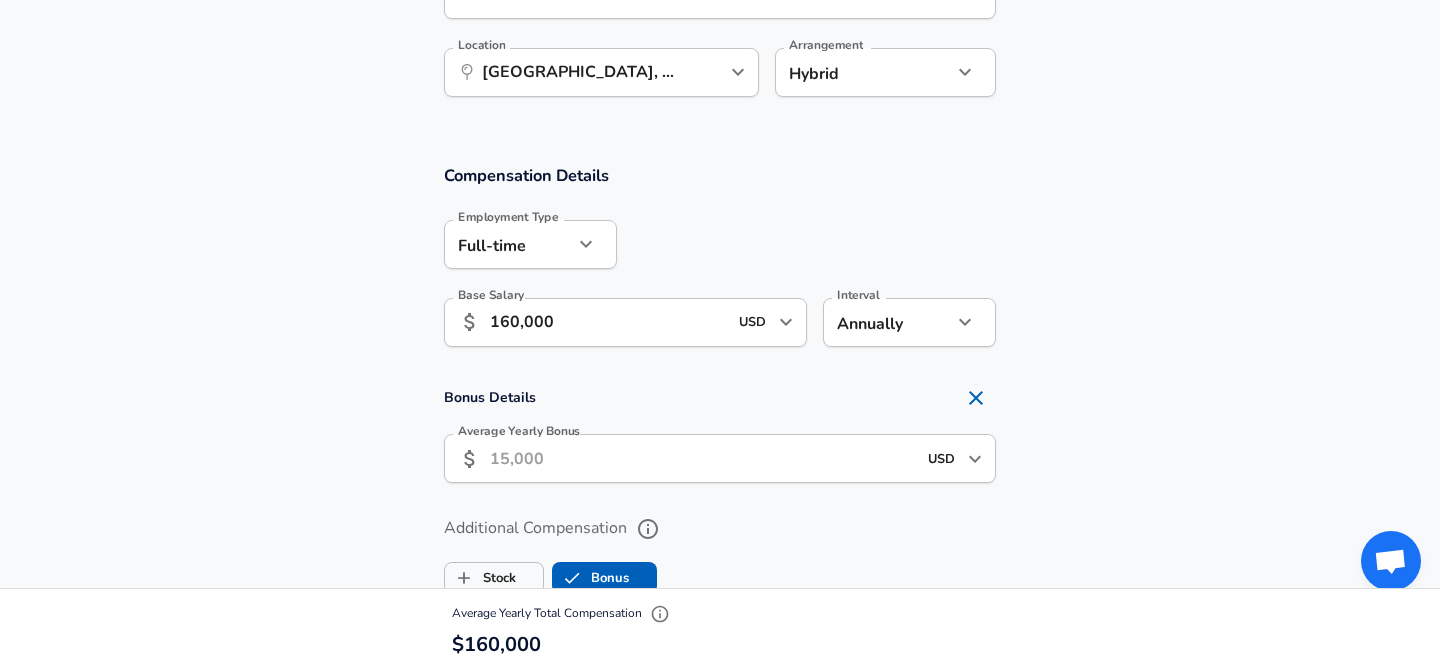 click on "Average Yearly Bonus" at bounding box center (703, 458) 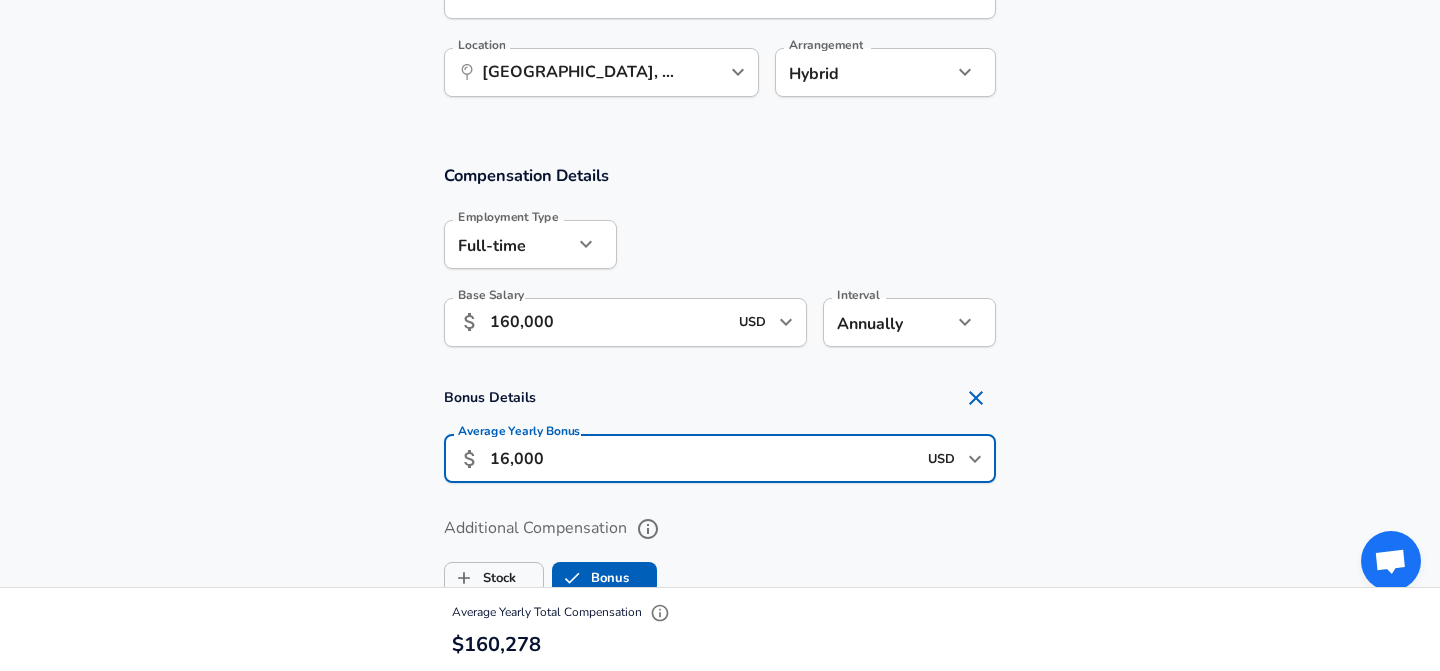 type on "16,000" 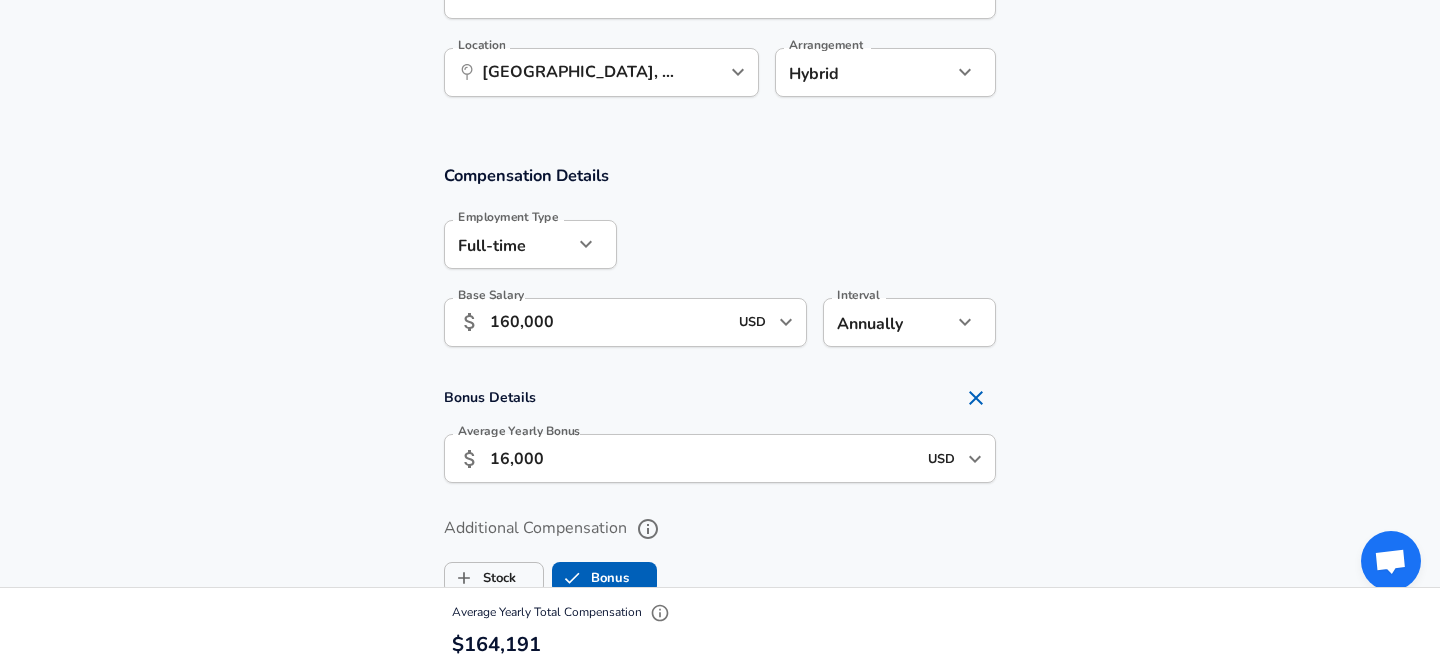 click on "Bonus Details  Average Yearly Bonus ​ 16,000 USD ​ Average Yearly Bonus" at bounding box center [720, 437] 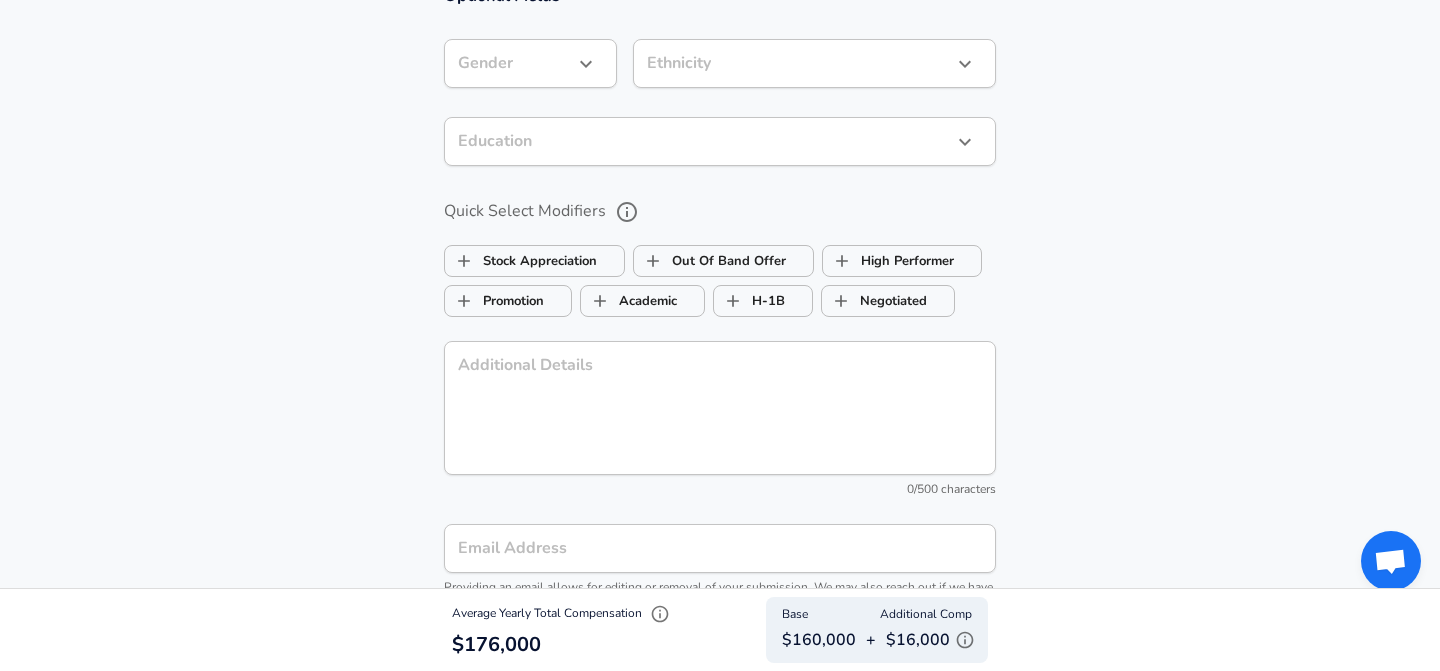 scroll, scrollTop: 2129, scrollLeft: 0, axis: vertical 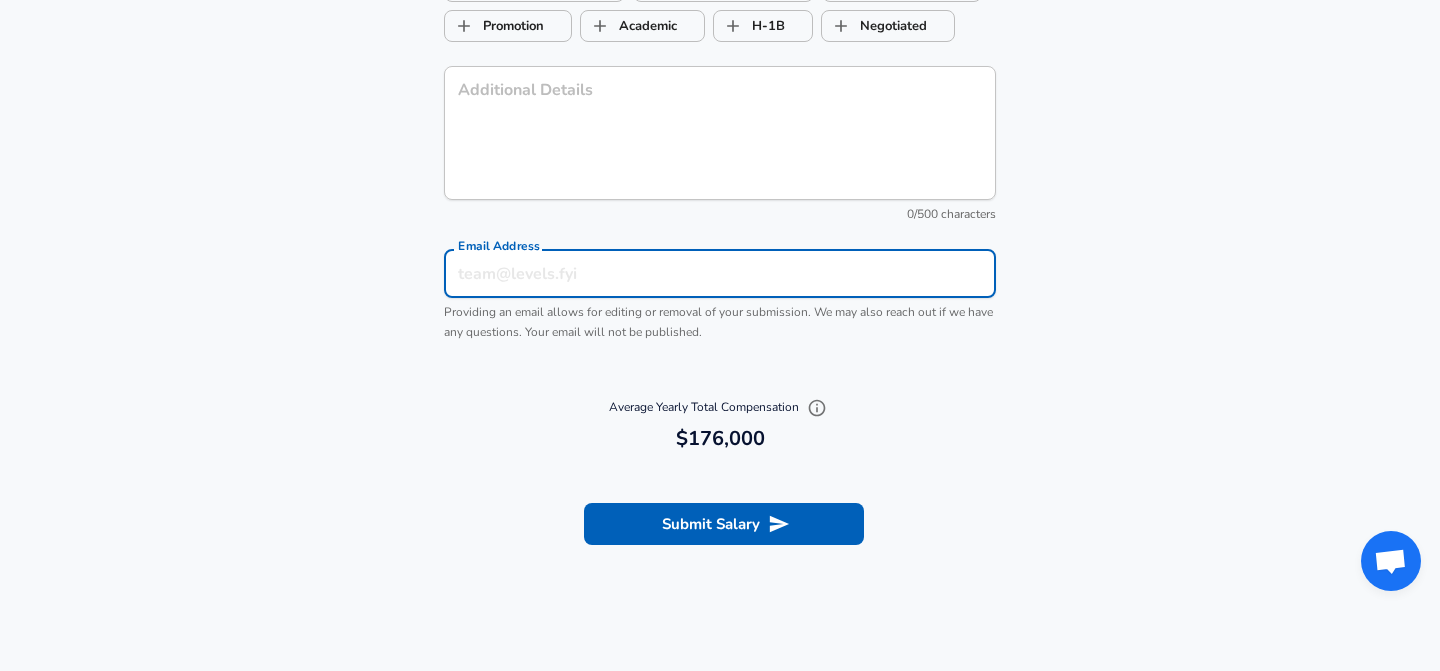 click on "Email Address" at bounding box center (720, 273) 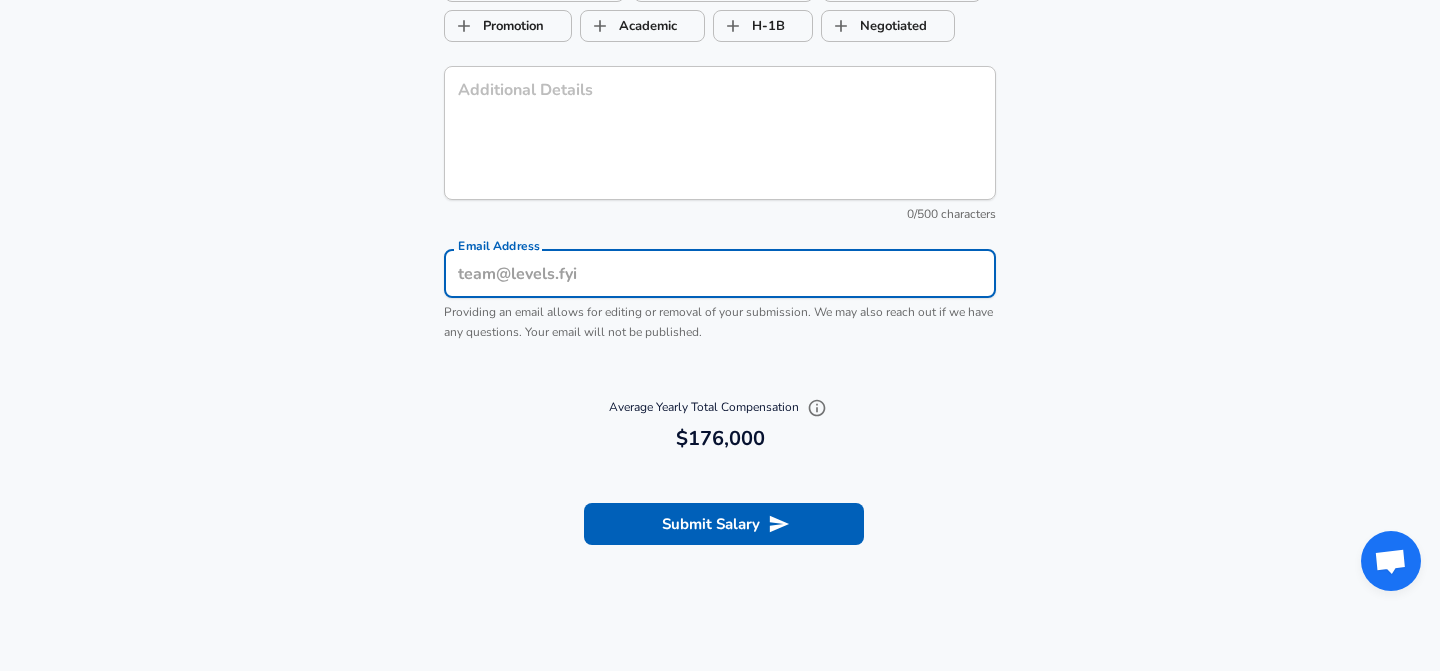 type on "[PERSON_NAME][EMAIL_ADDRESS][PERSON_NAME][DOMAIN_NAME]" 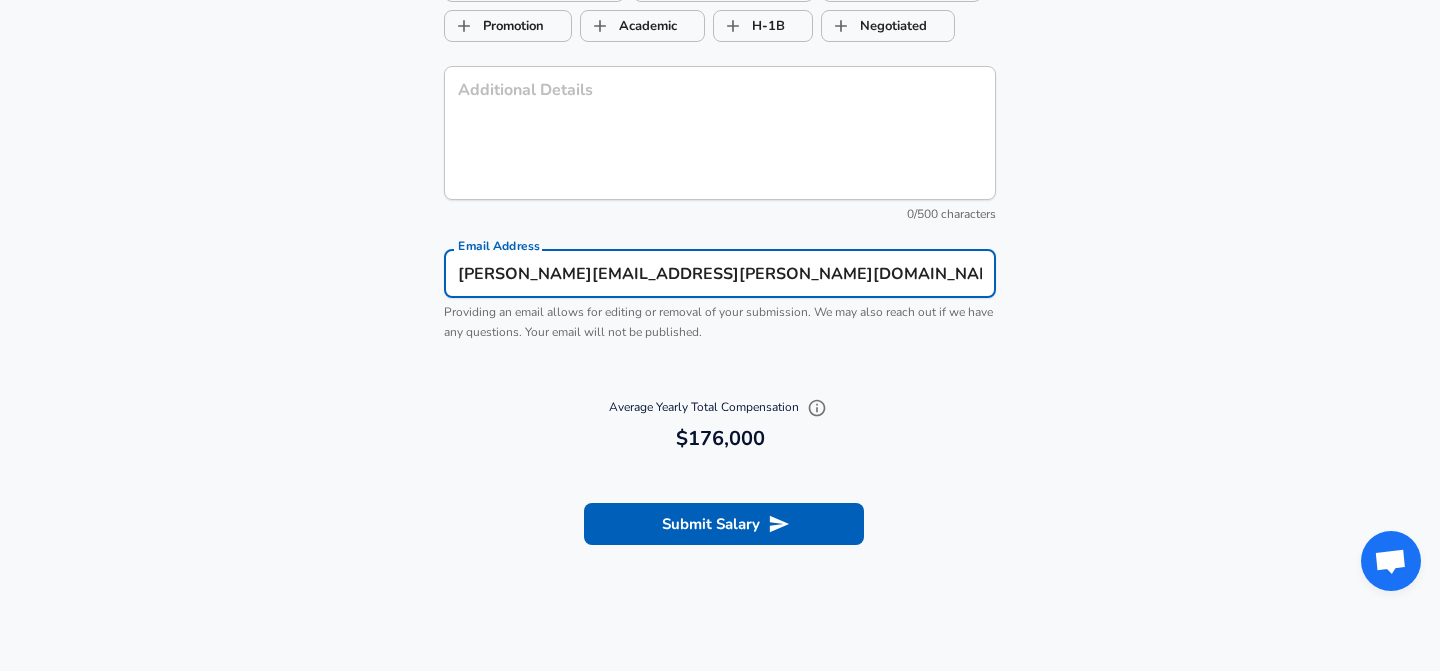 type 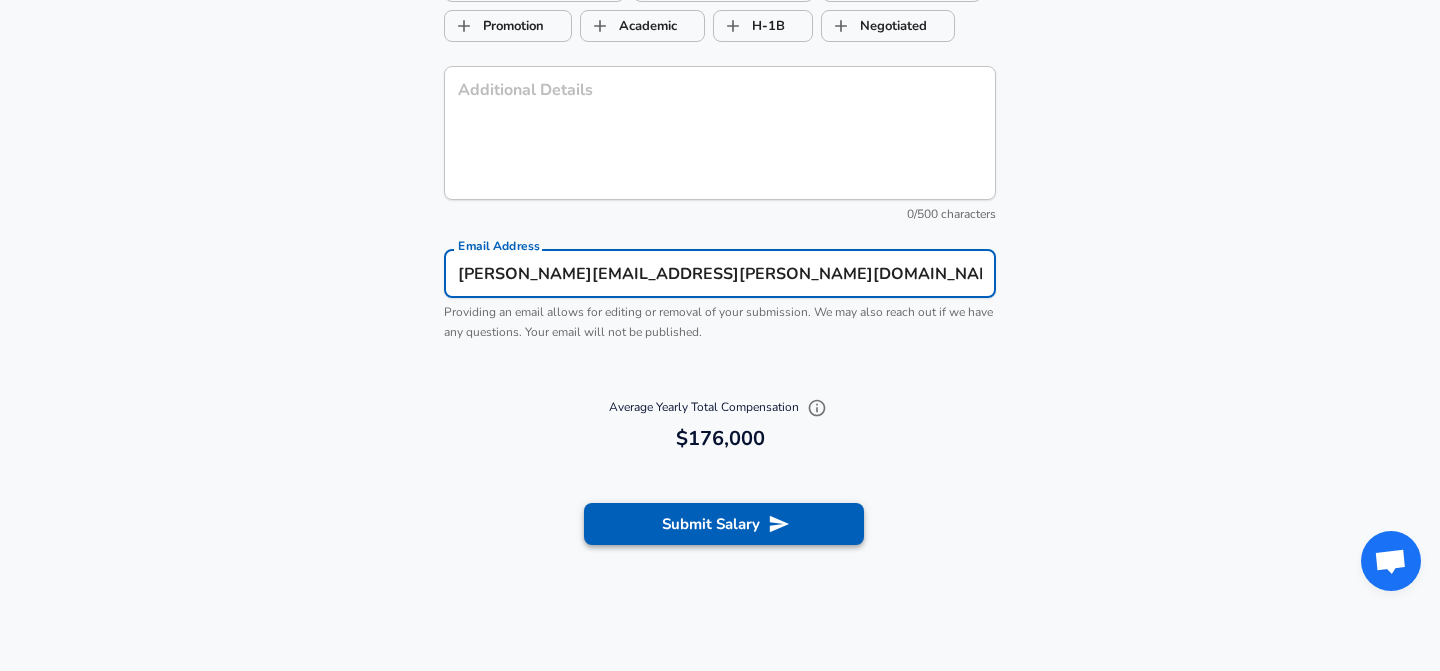 click 